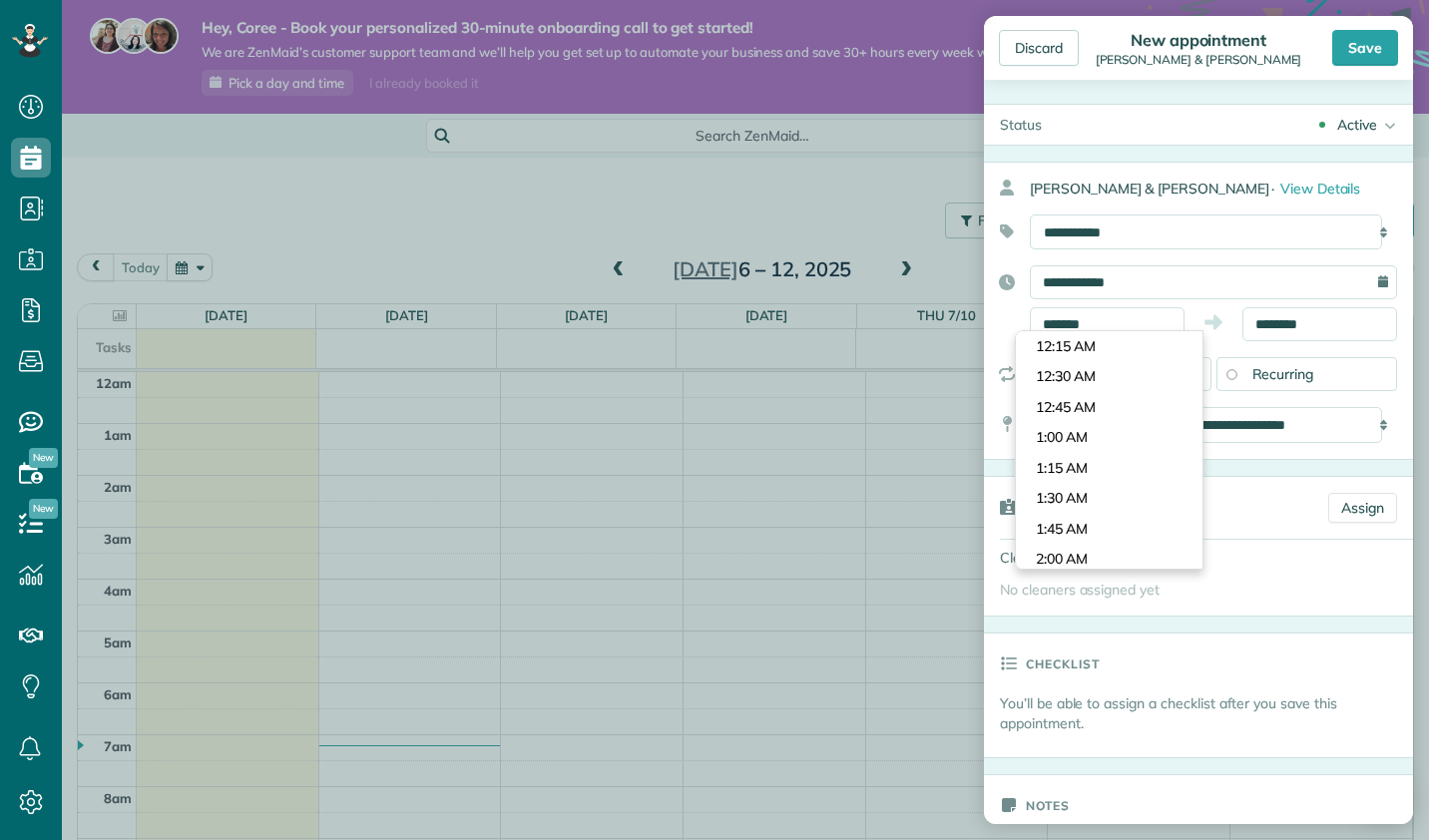 scroll, scrollTop: 0, scrollLeft: 0, axis: both 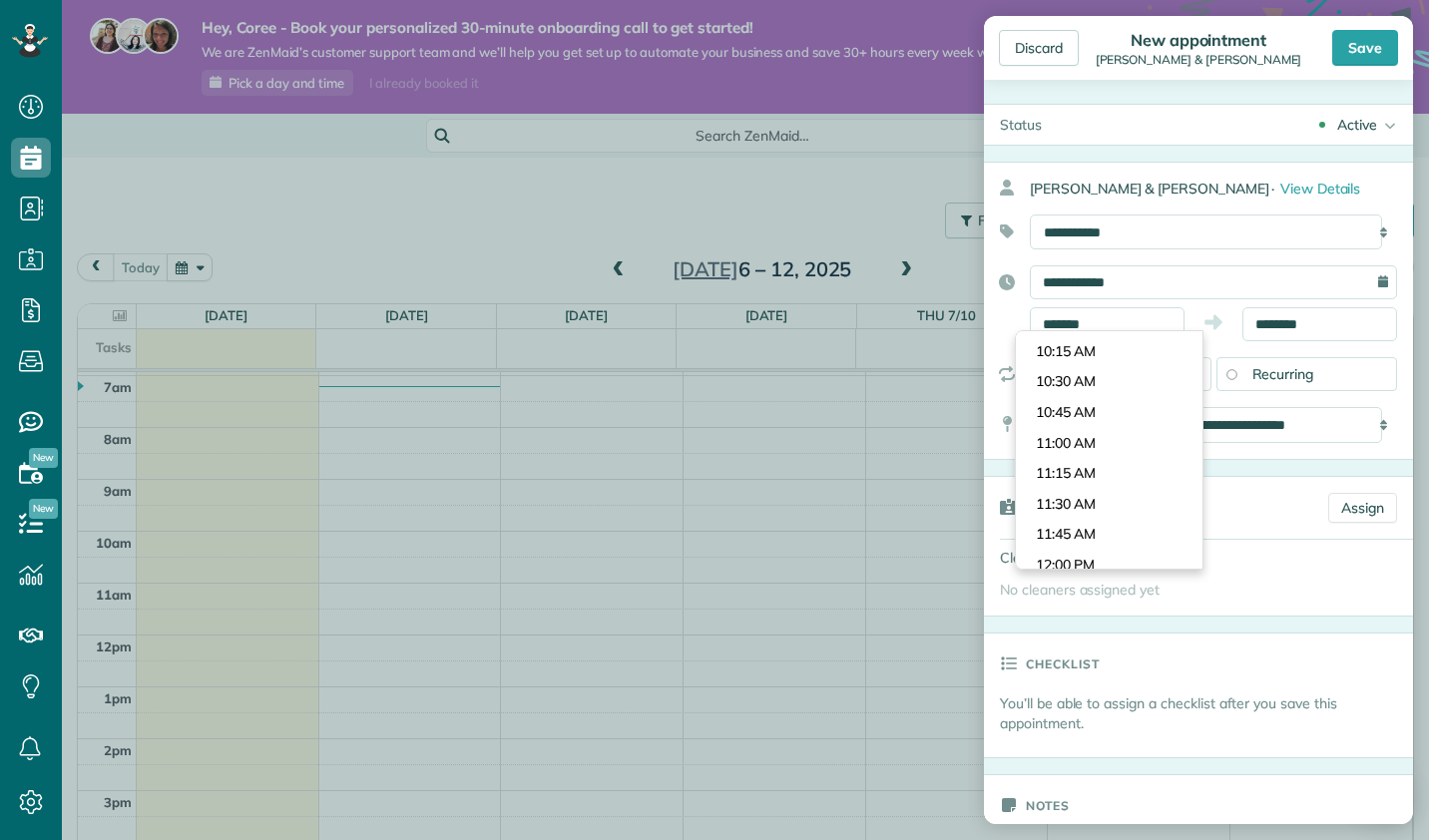 click on "Dashboard
Scheduling
Calendar View
List View
Dispatch View - Weekly scheduling (Beta)" at bounding box center [714, 420] 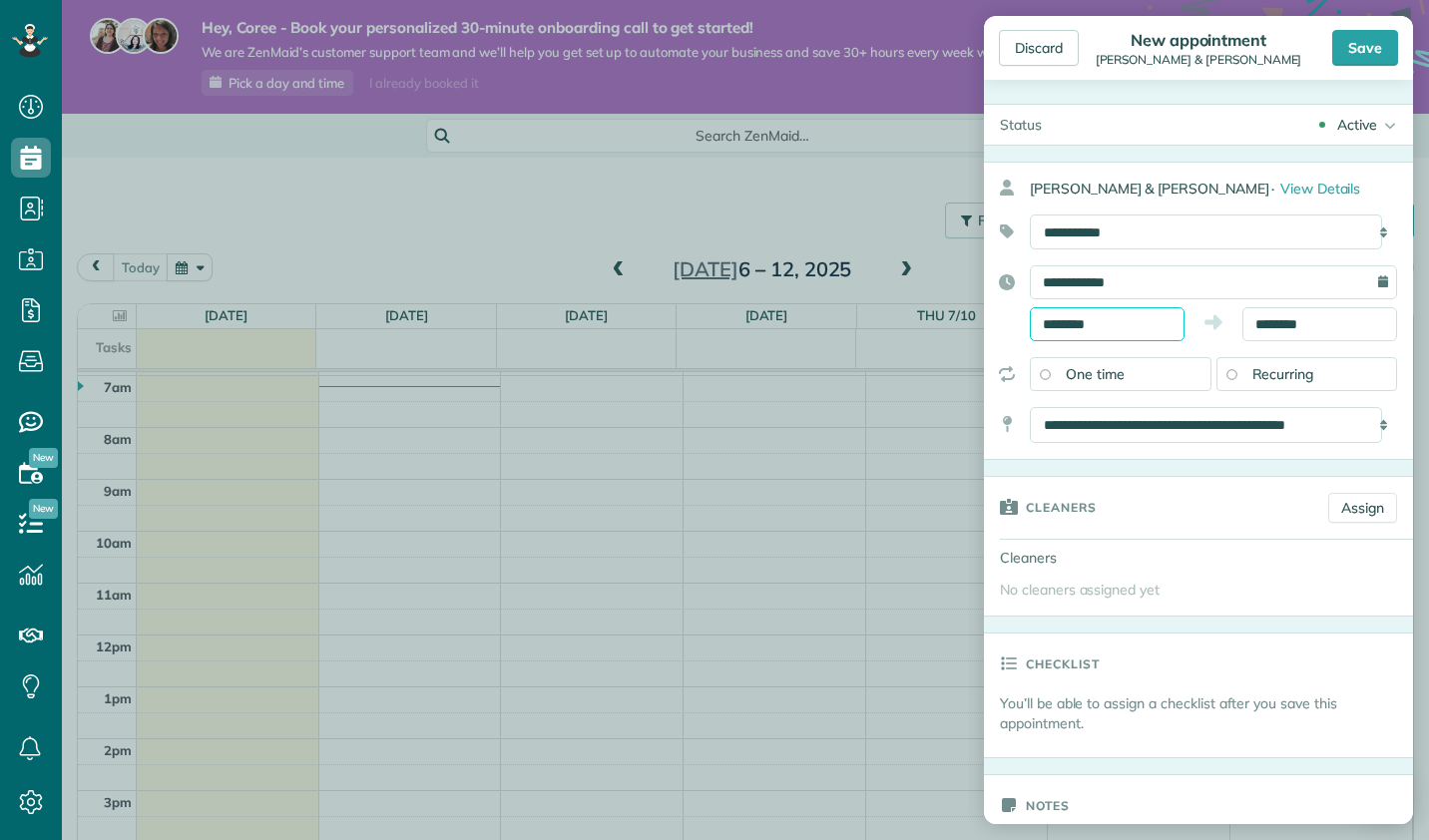 click on "********" at bounding box center (1107, 324) 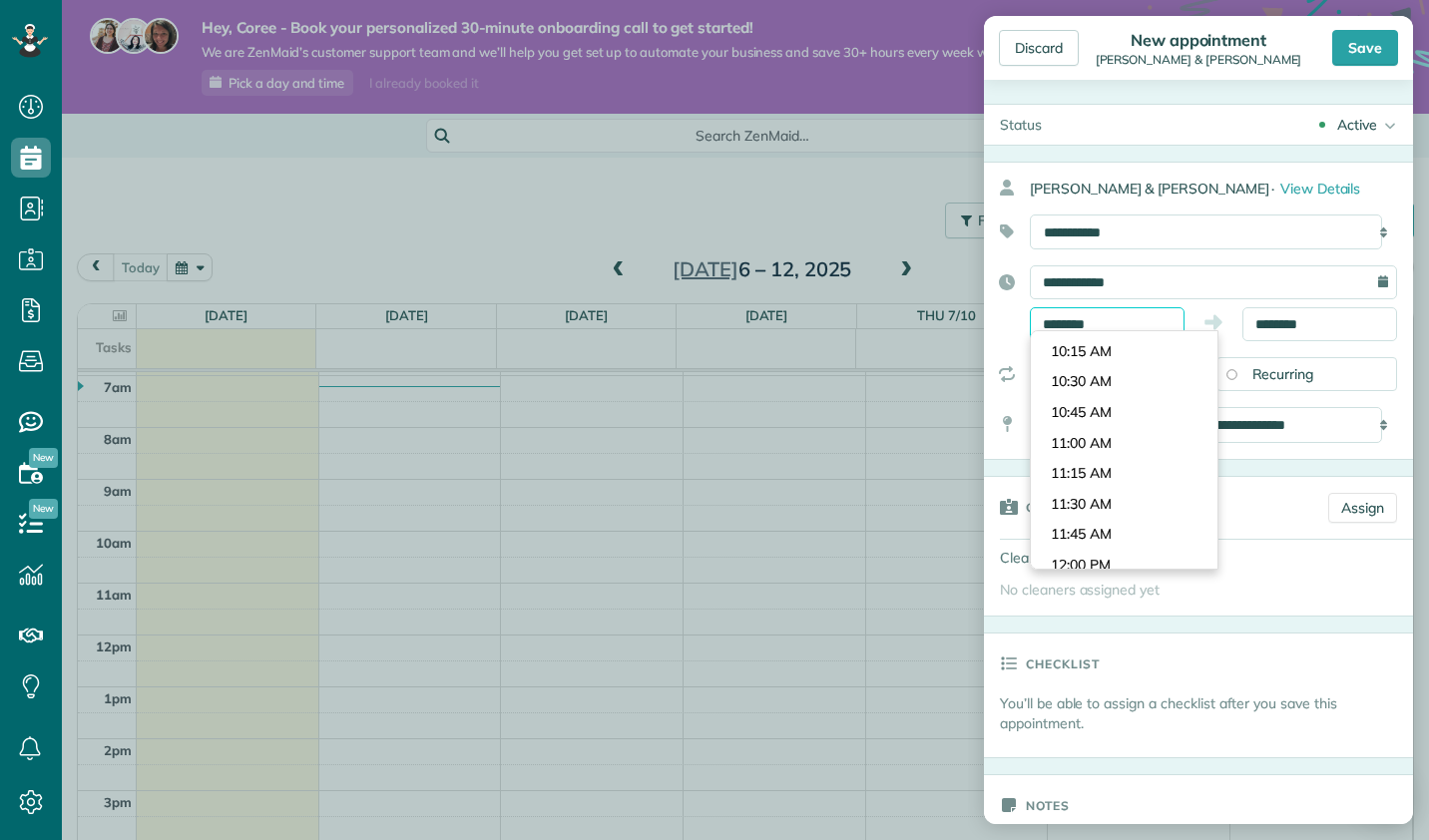 scroll, scrollTop: 1249, scrollLeft: 0, axis: vertical 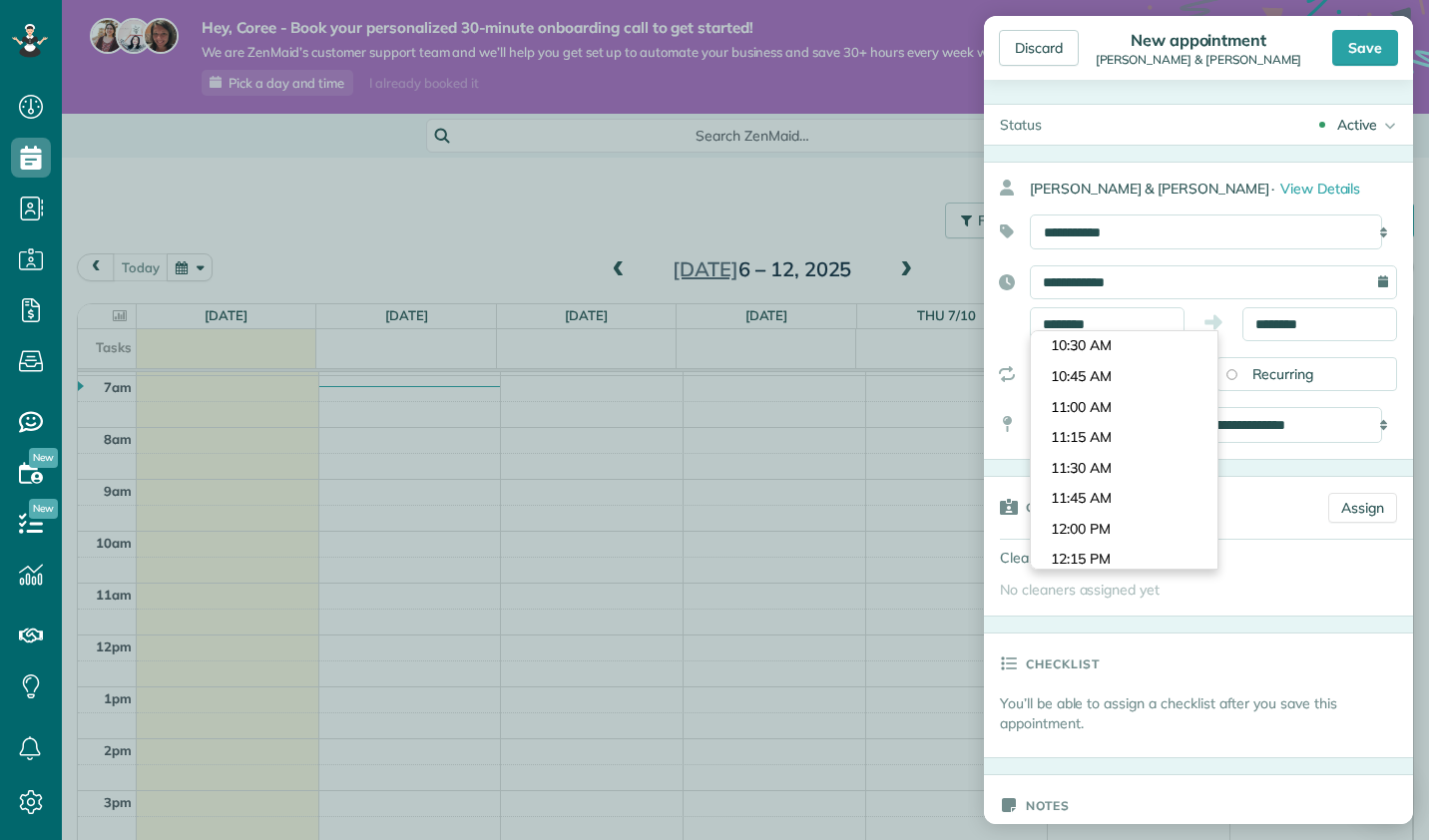 click on "Dashboard
Scheduling
Calendar View
List View
Dispatch View - Weekly scheduling (Beta)" at bounding box center (714, 420) 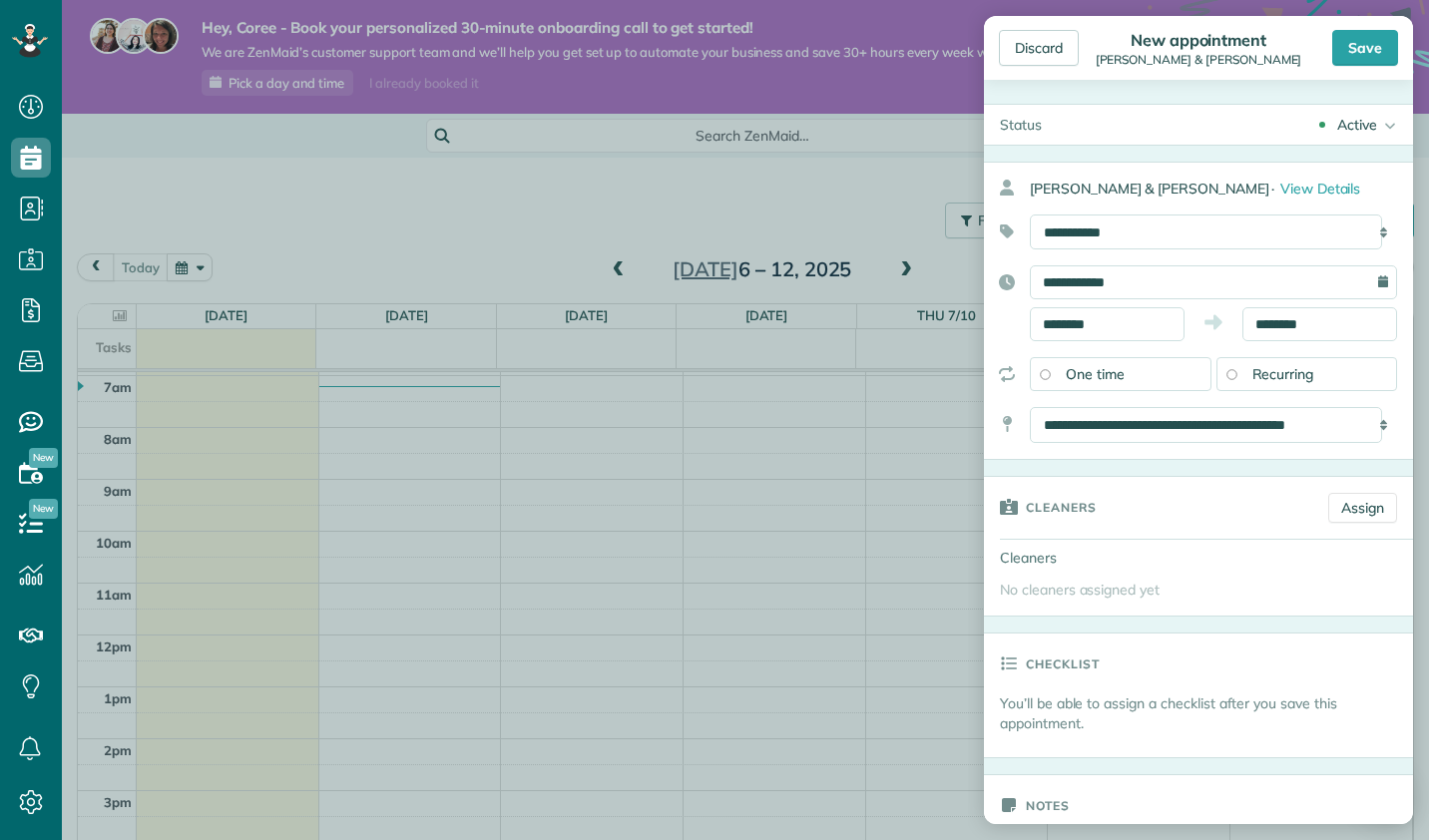 click on "Recurring" at bounding box center (1307, 374) 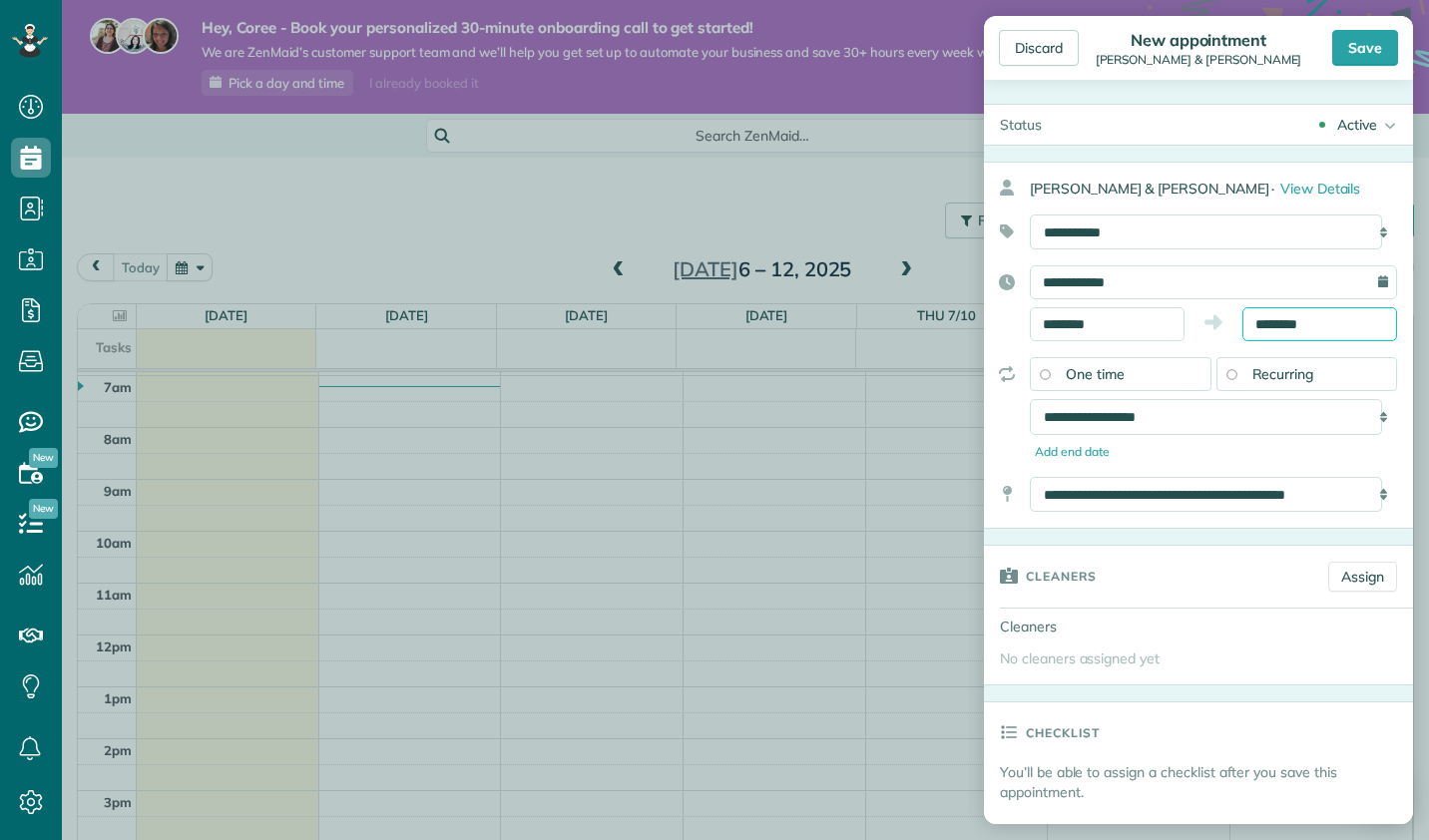 click on "Dashboard
Scheduling
Calendar View
List View
Dispatch View - Weekly scheduling (Beta)" at bounding box center [714, 420] 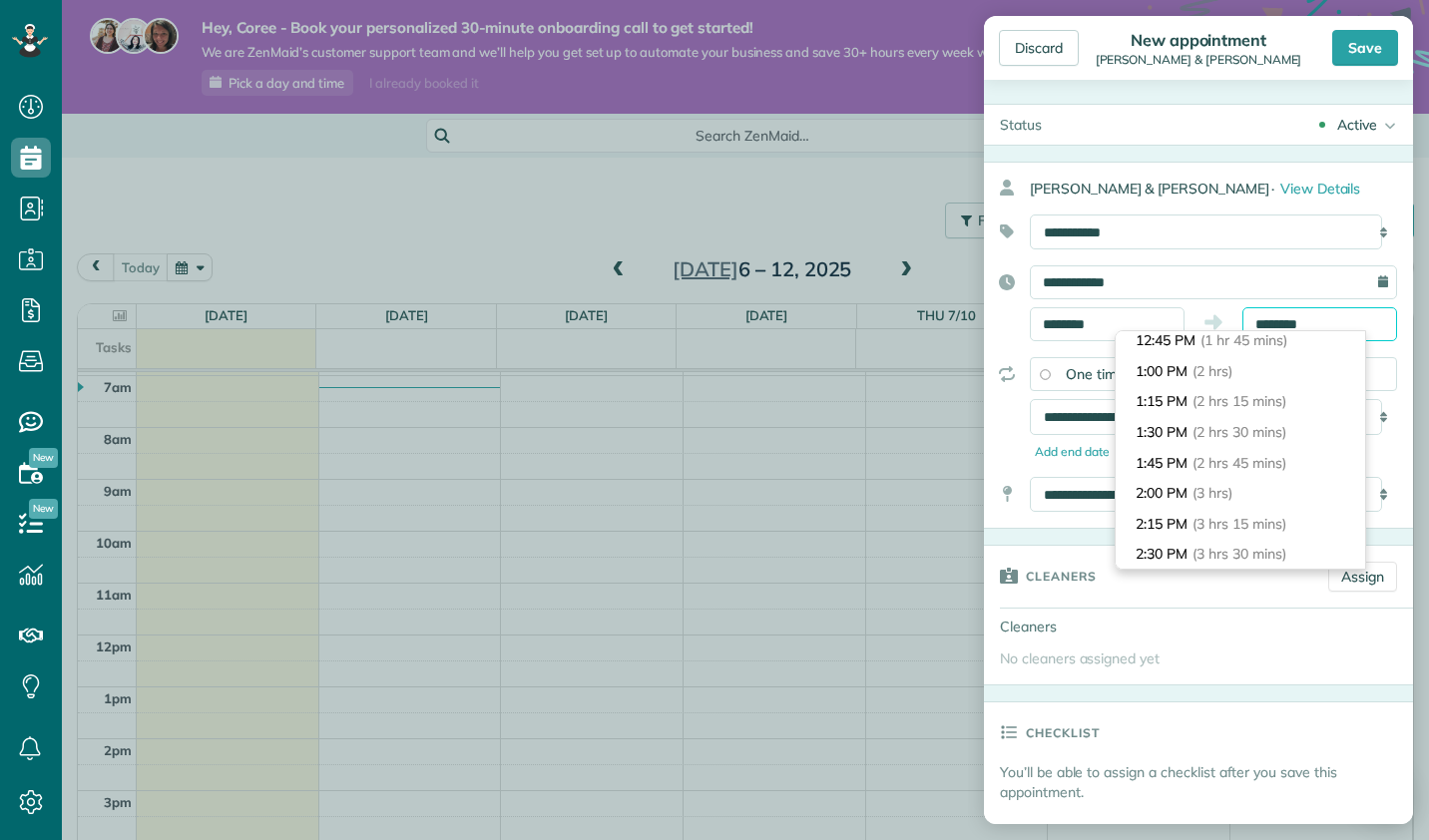 scroll, scrollTop: 244, scrollLeft: 0, axis: vertical 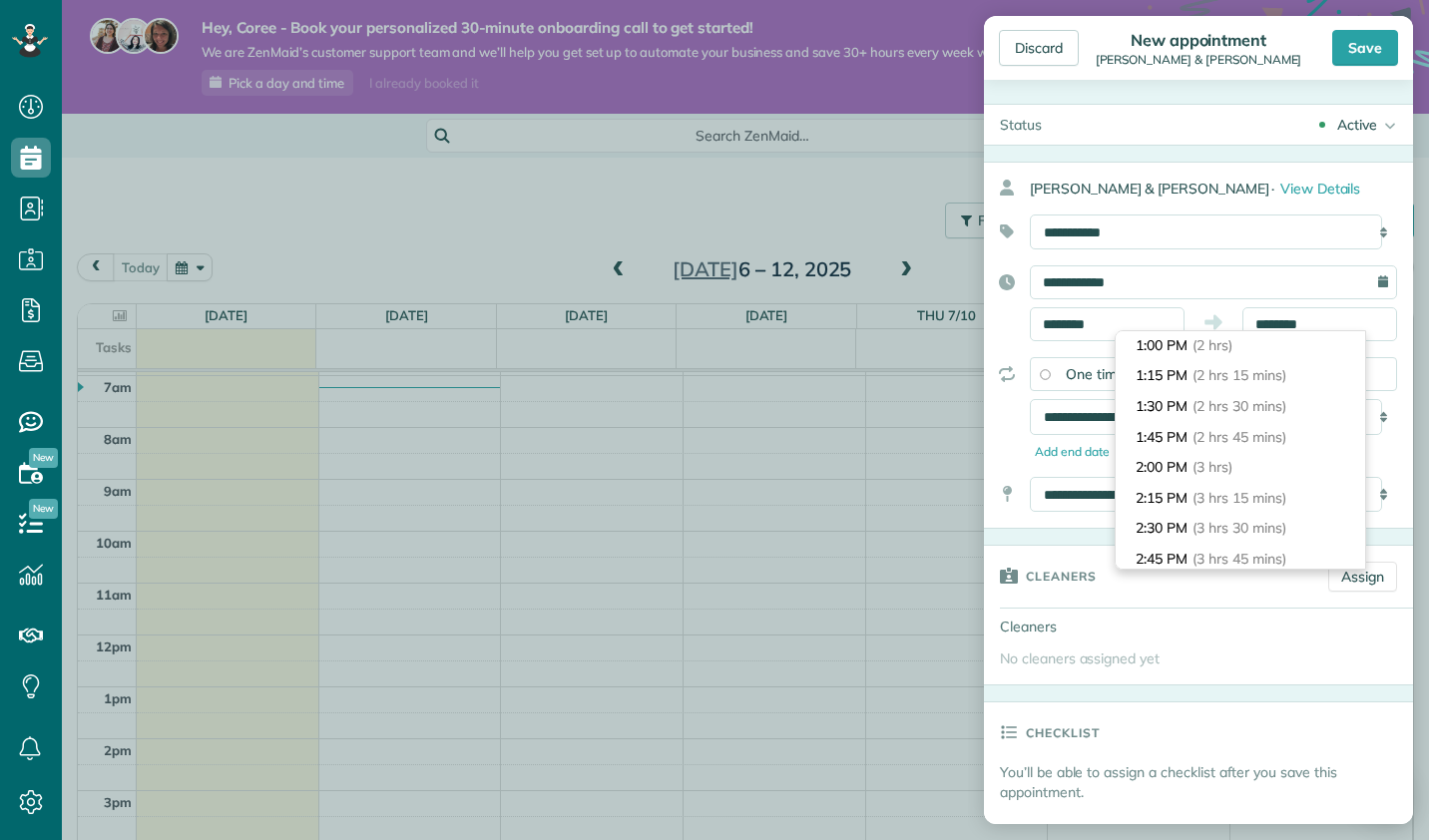 click on "(2 hrs 30 mins)" at bounding box center [1238, 406] 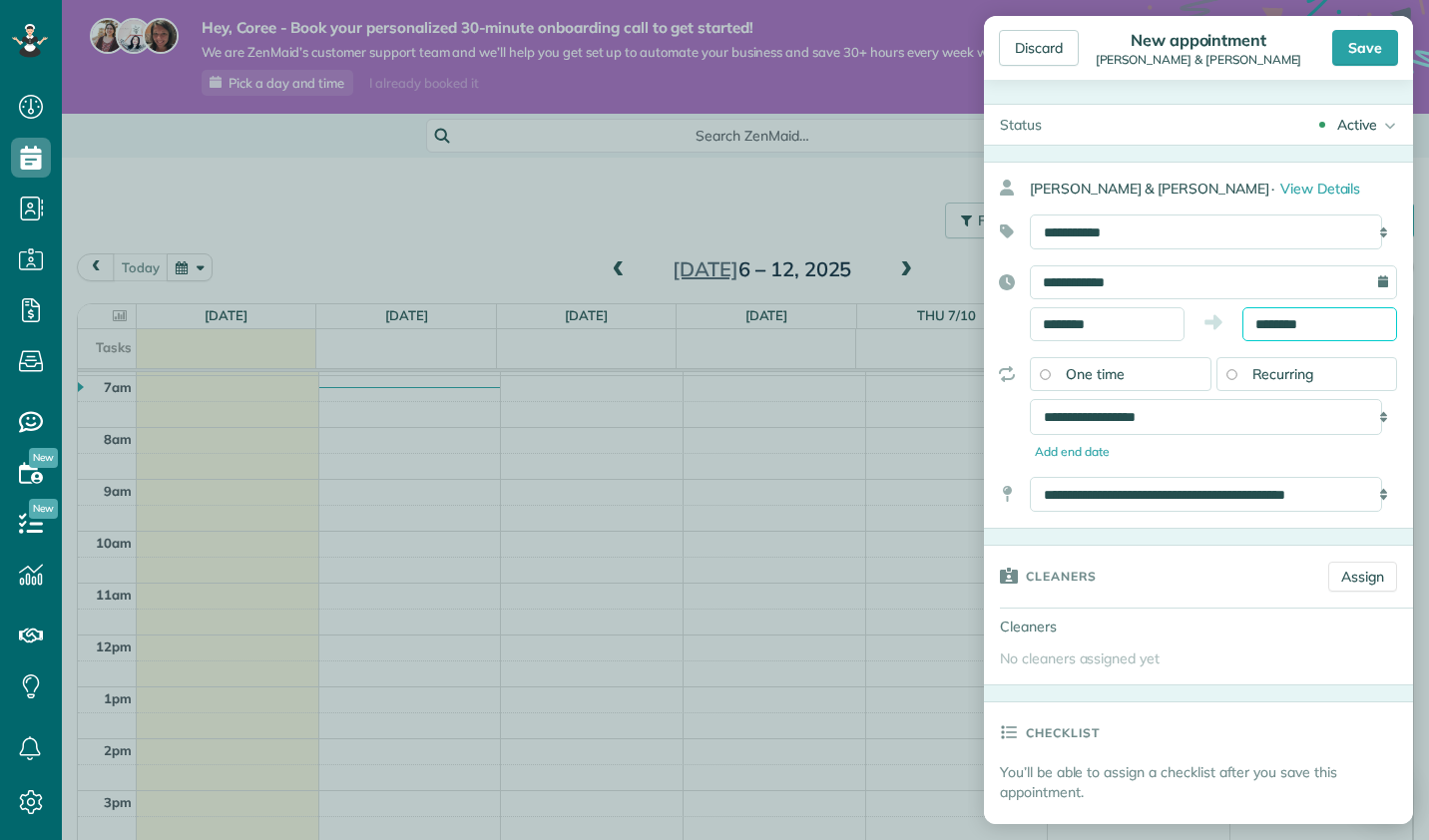 type on "*******" 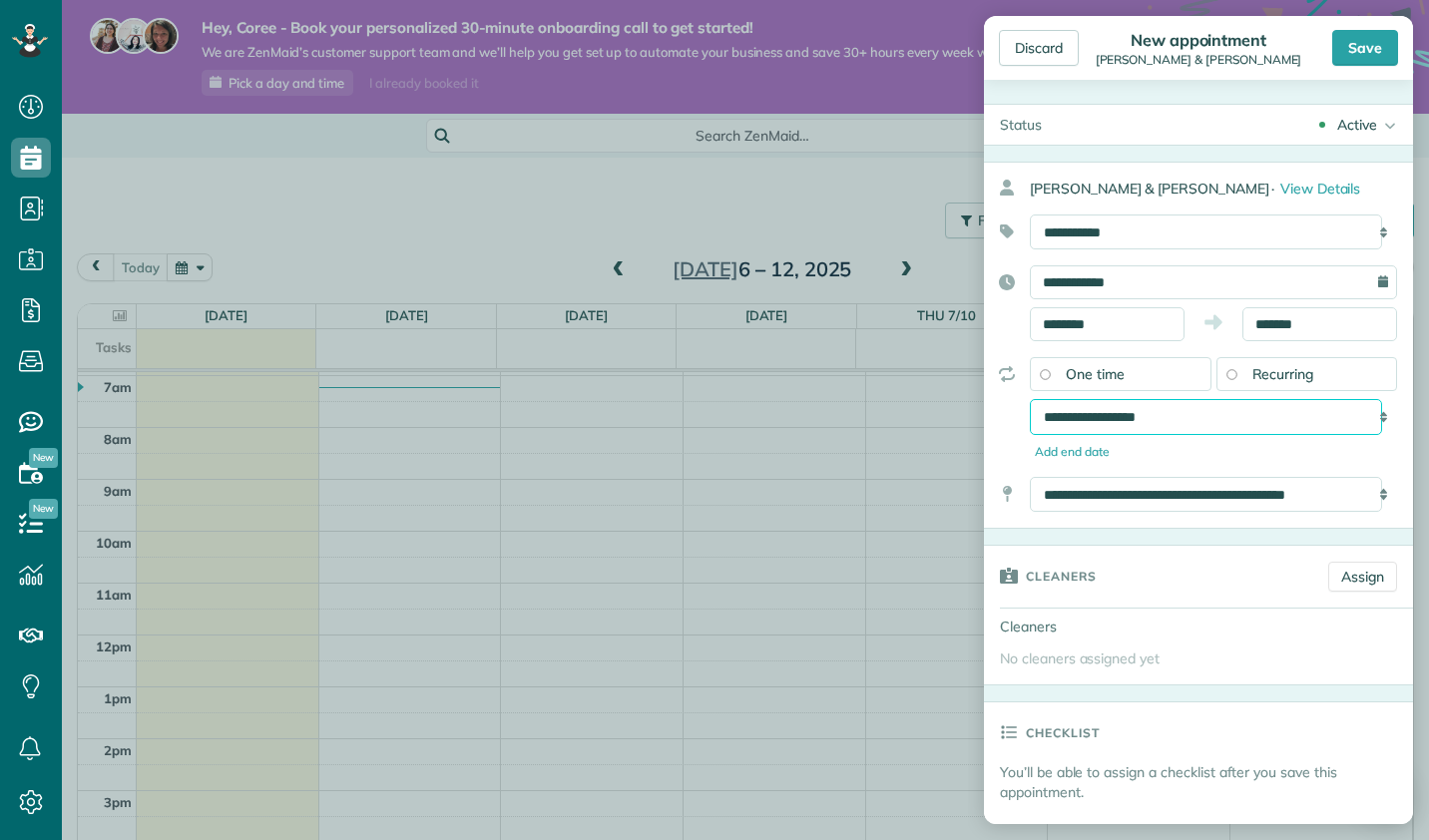 click on "**********" at bounding box center (1205, 416) 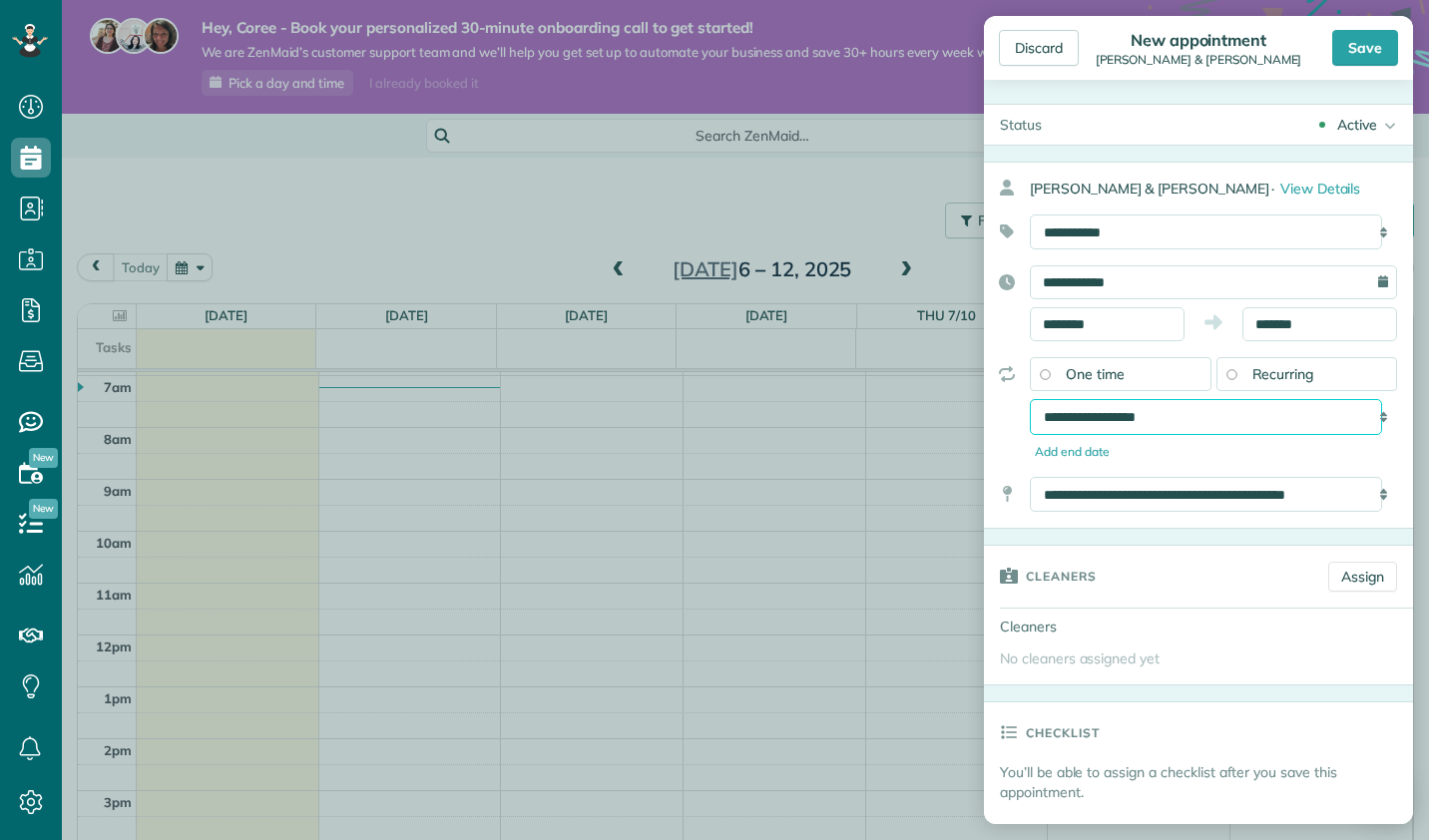 select on "**********" 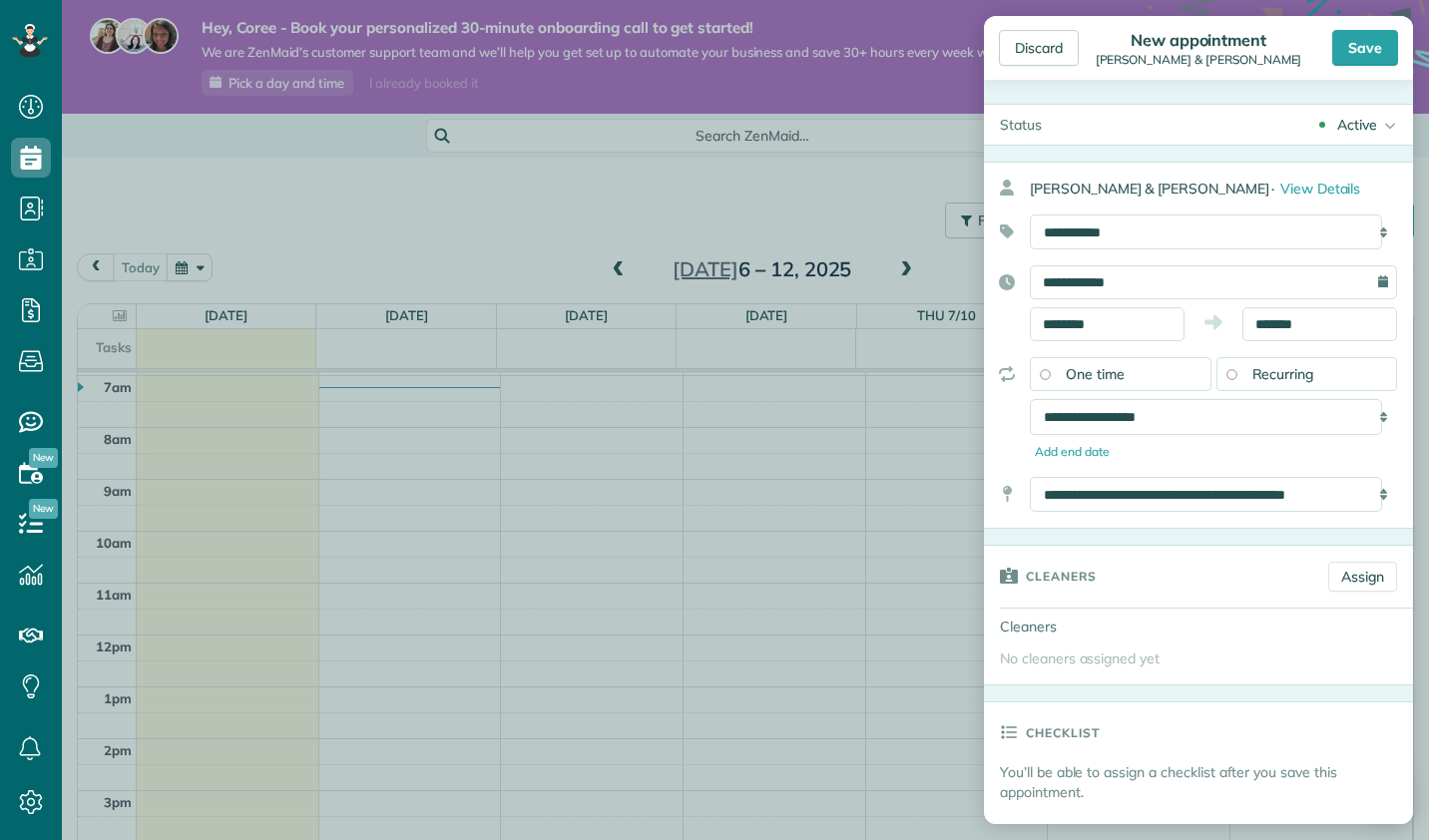 click on "Save" at bounding box center (1365, 48) 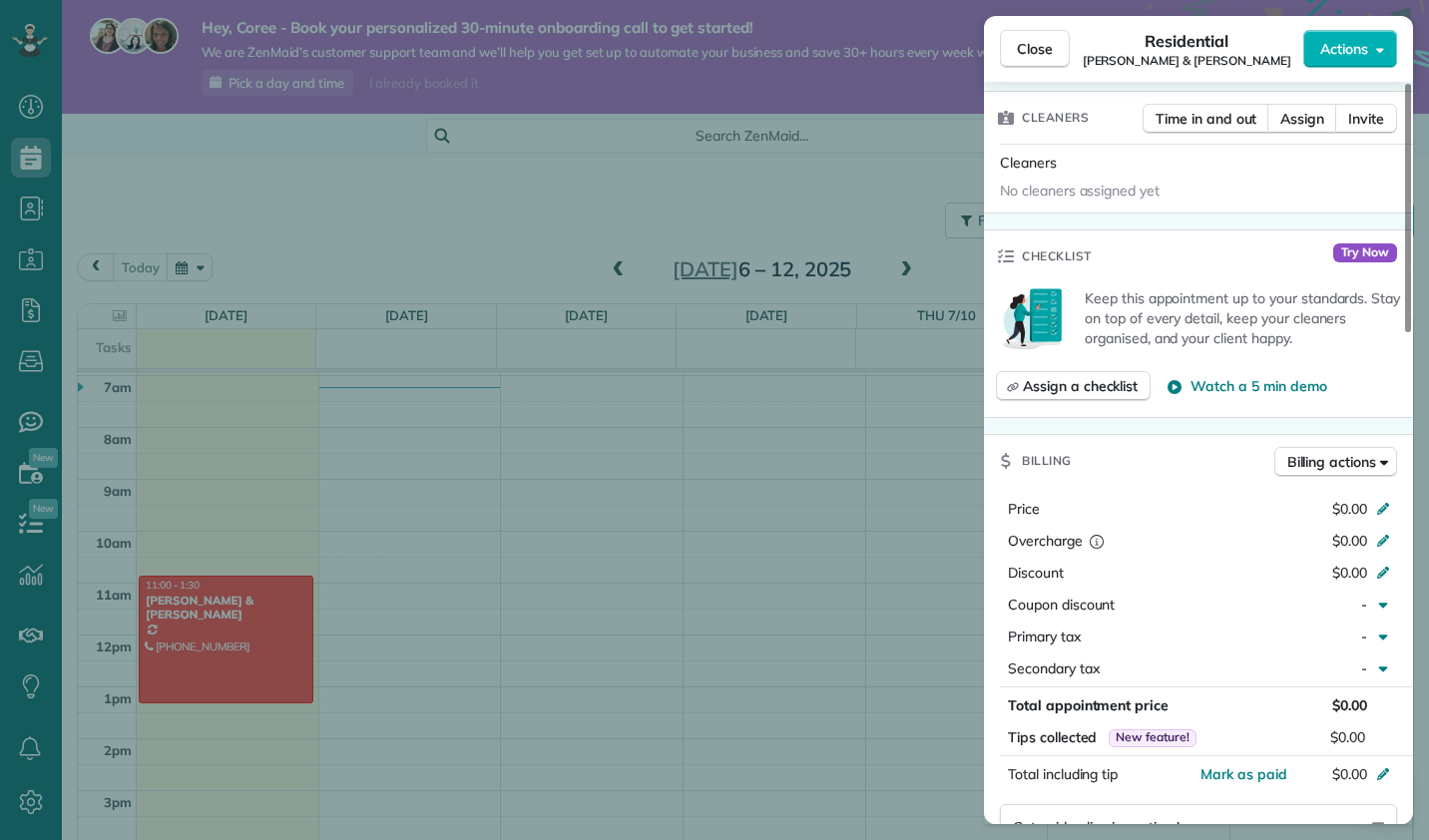 scroll, scrollTop: 527, scrollLeft: 0, axis: vertical 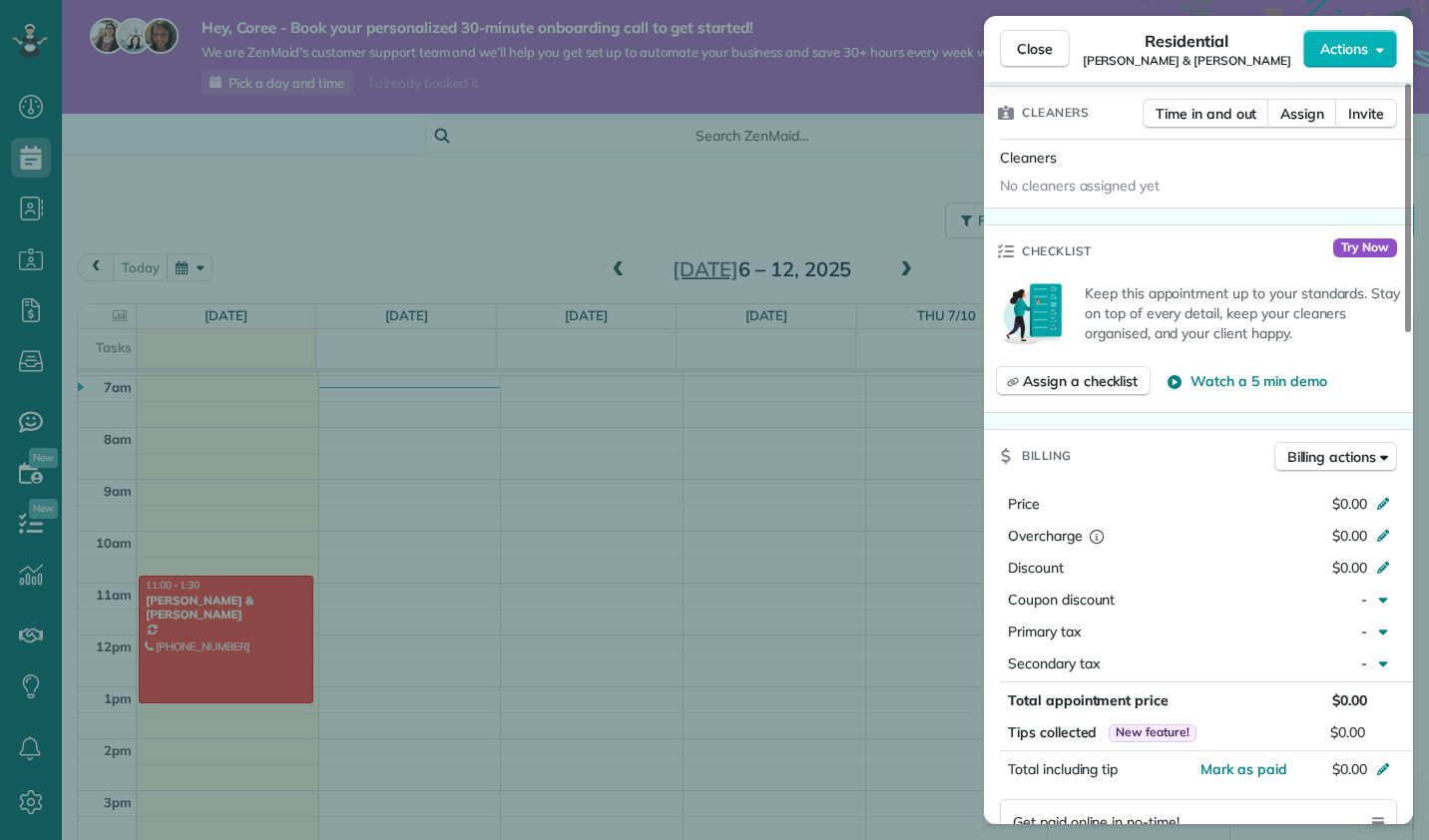 click on "Actions" at bounding box center (1350, 49) 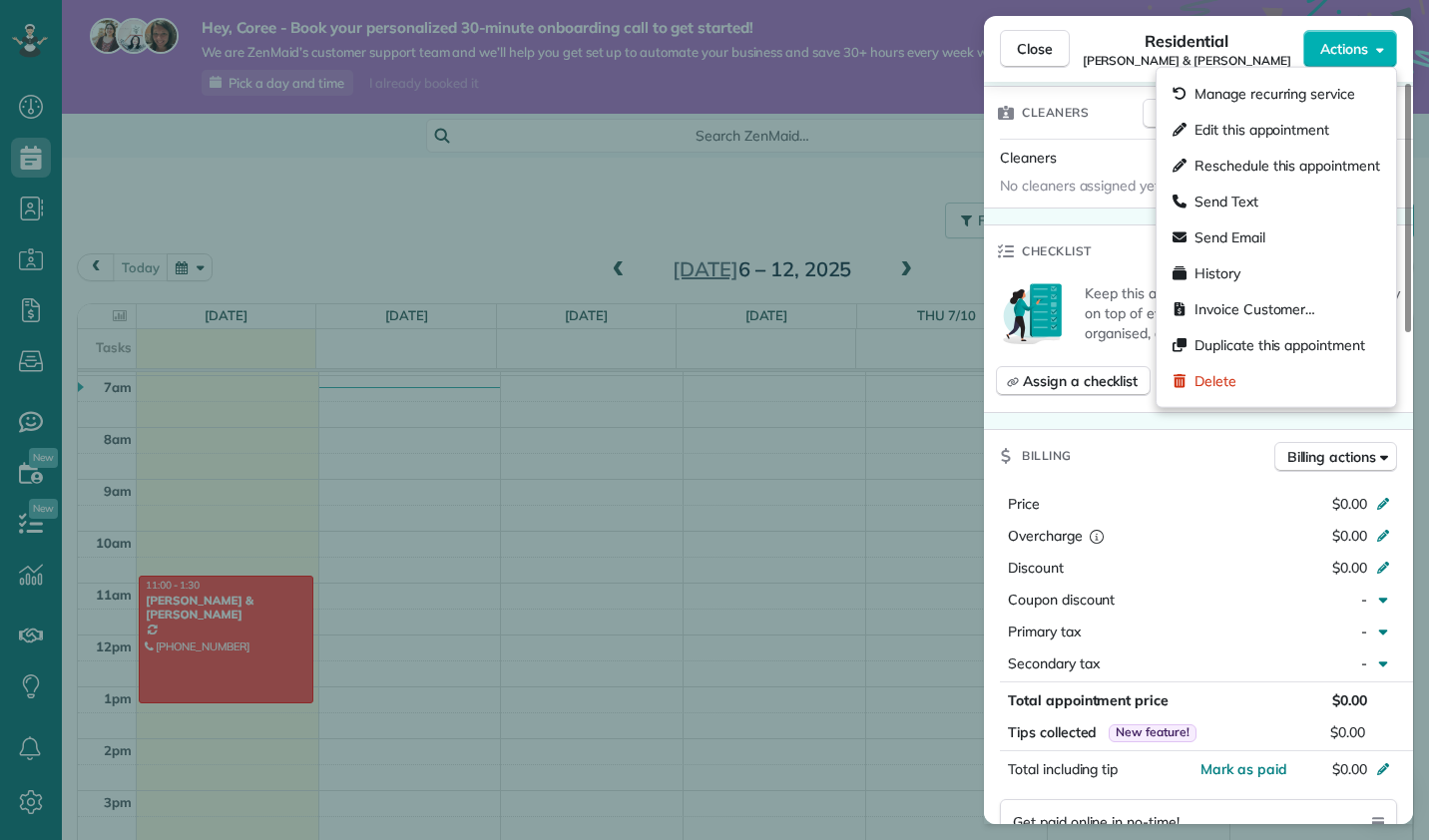 click on "Edit this appointment" at bounding box center (1261, 130) 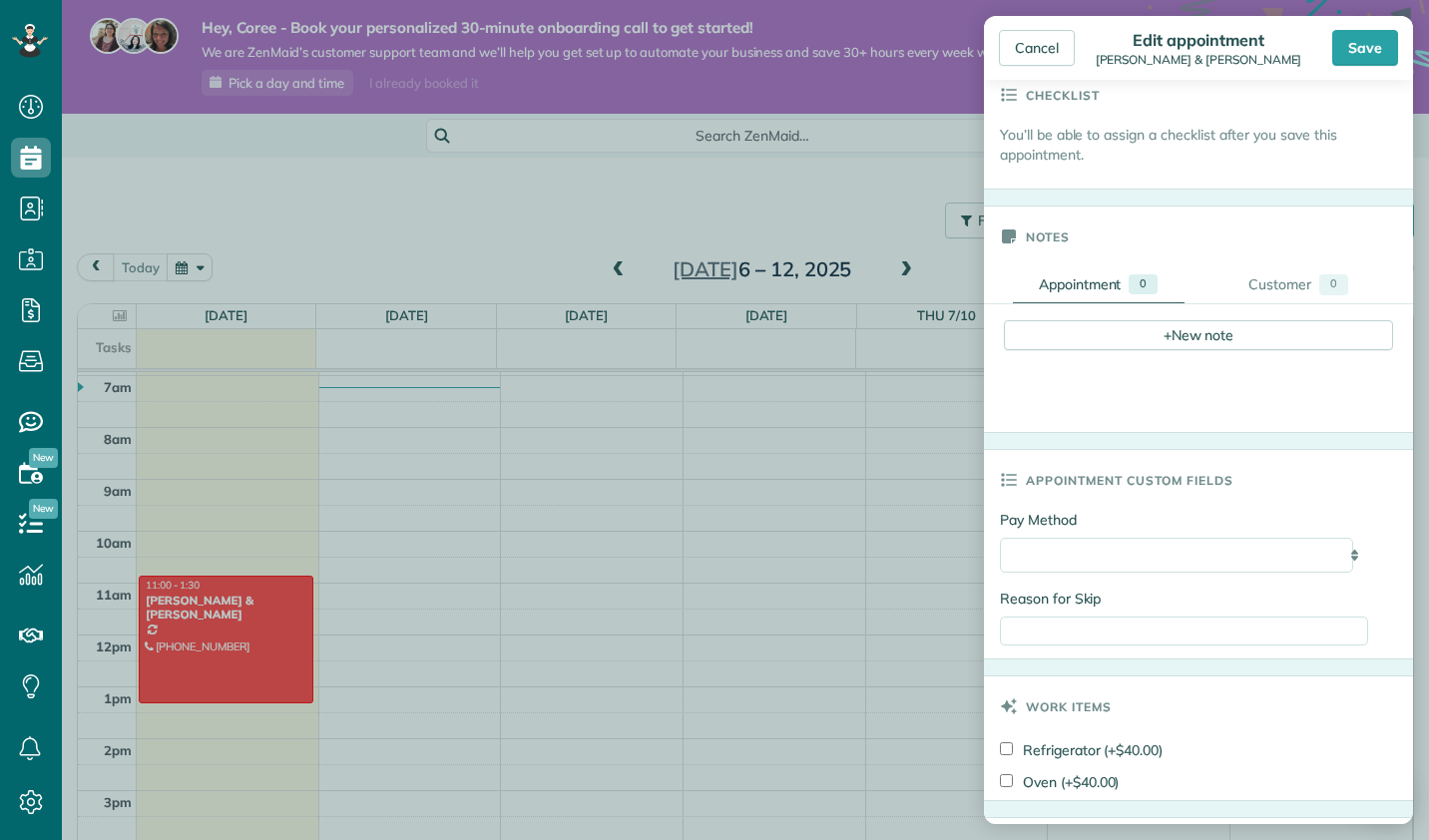 scroll, scrollTop: 520, scrollLeft: 0, axis: vertical 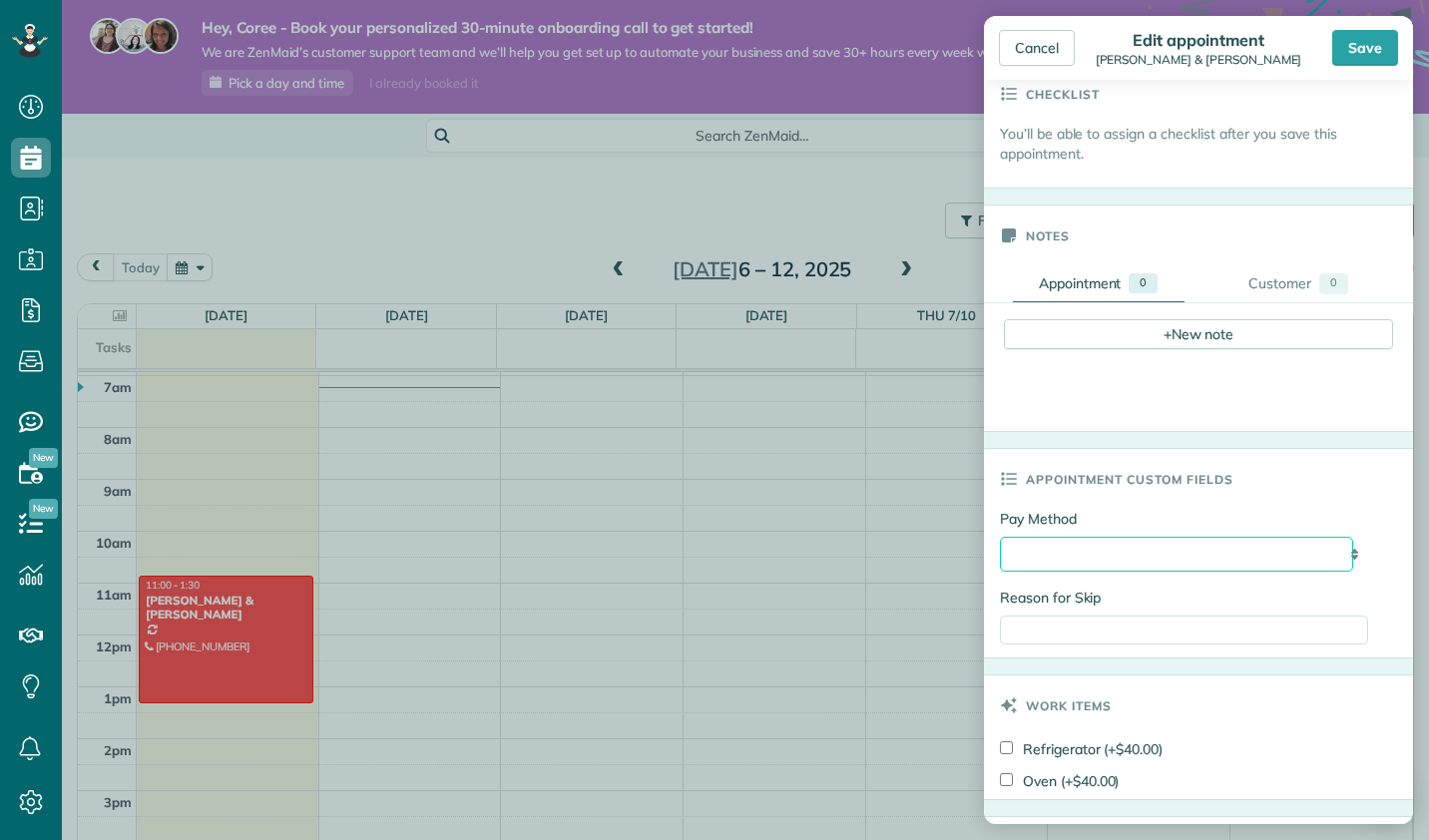 click on "**********" at bounding box center [1177, 554] 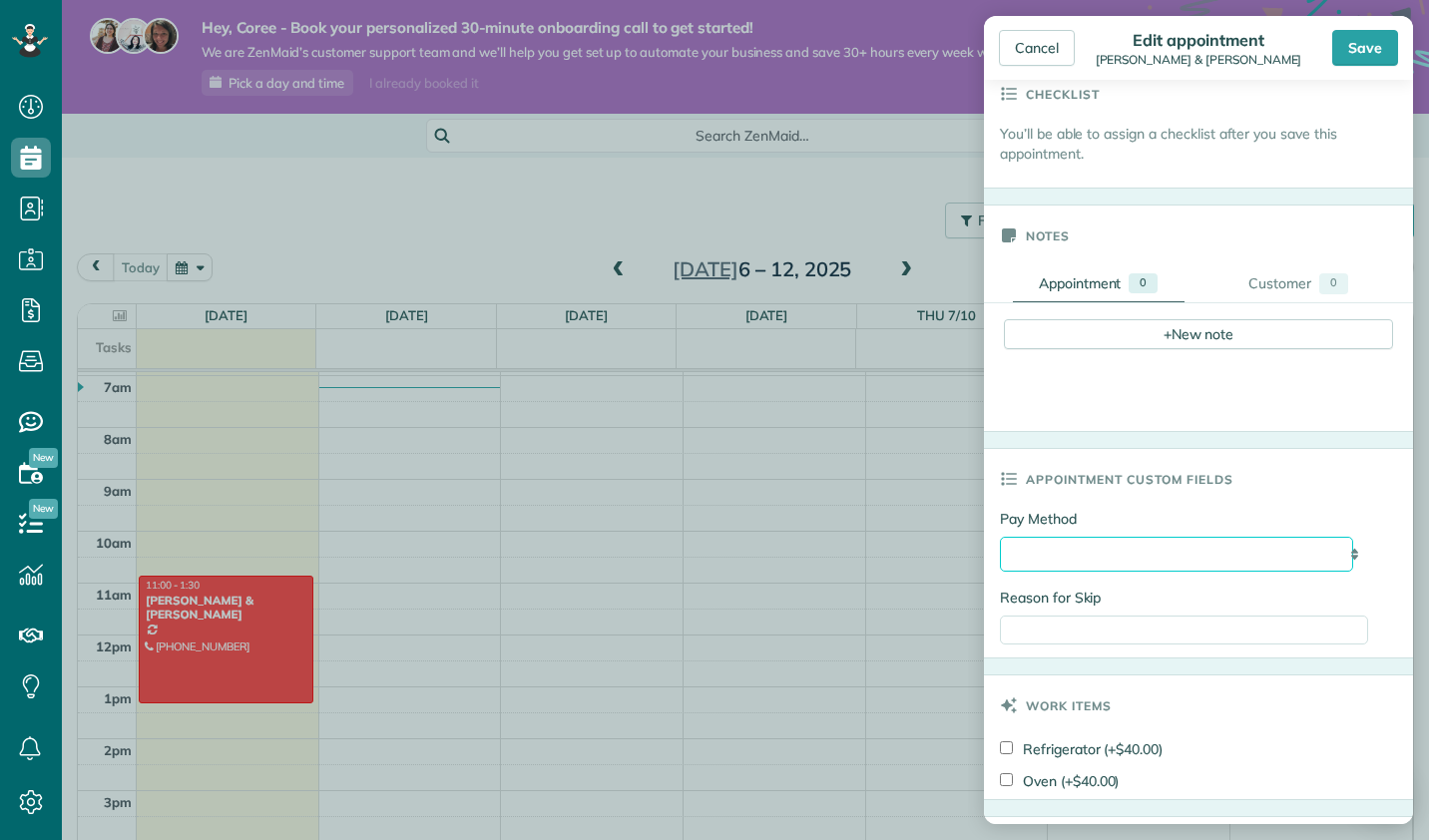 select on "*****" 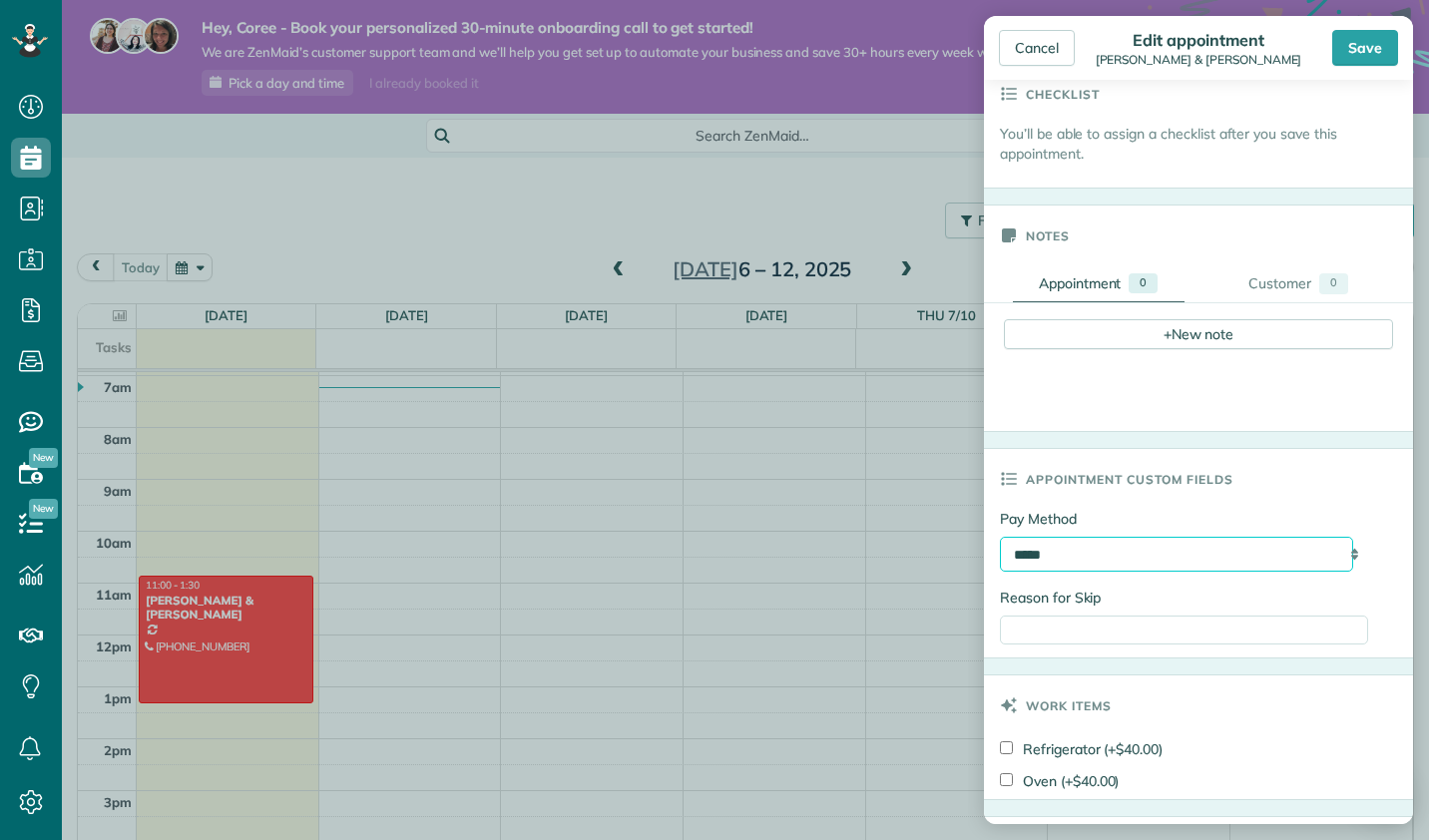 click on "**********" at bounding box center (1177, 554) 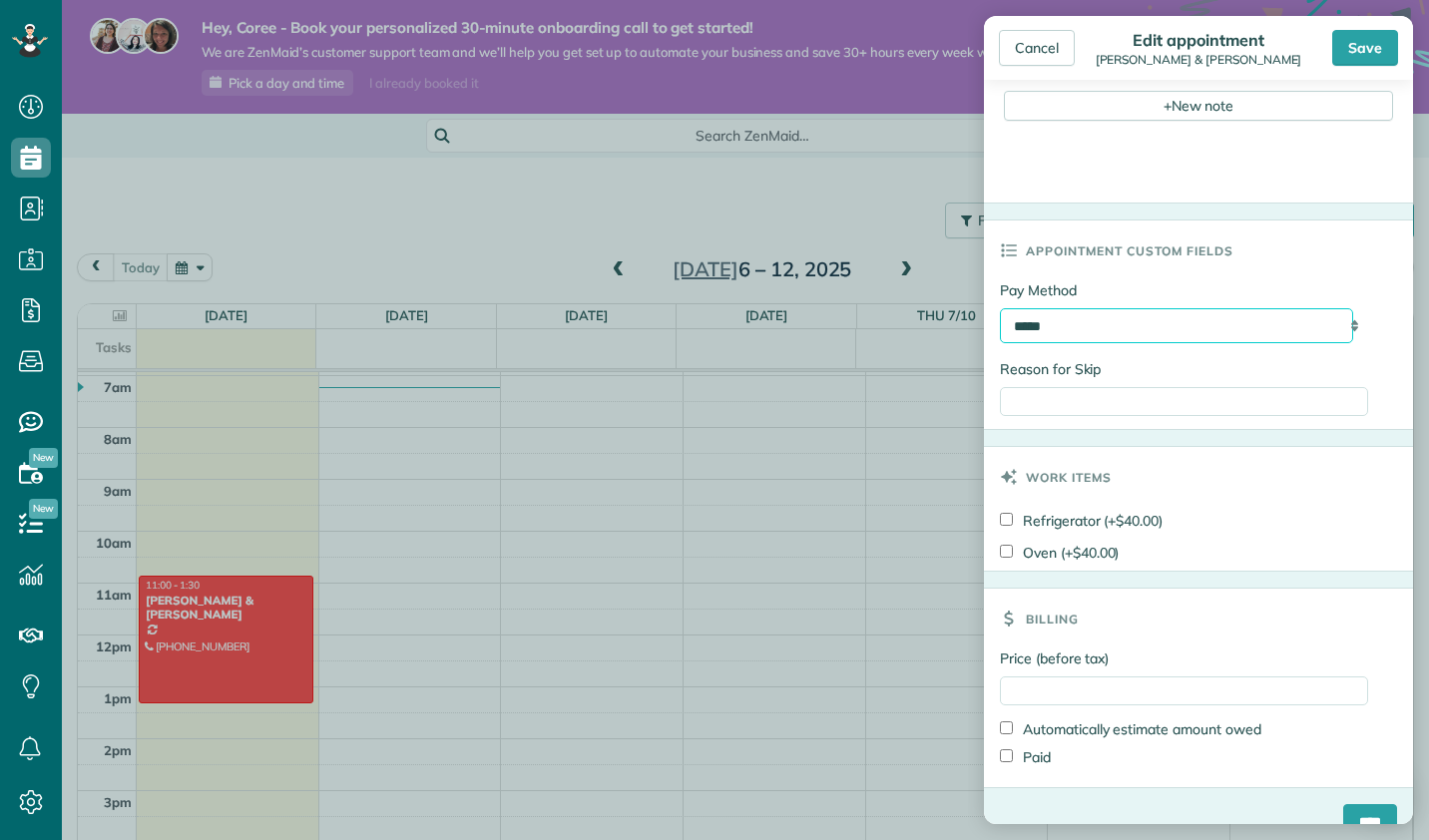 scroll, scrollTop: 776, scrollLeft: 0, axis: vertical 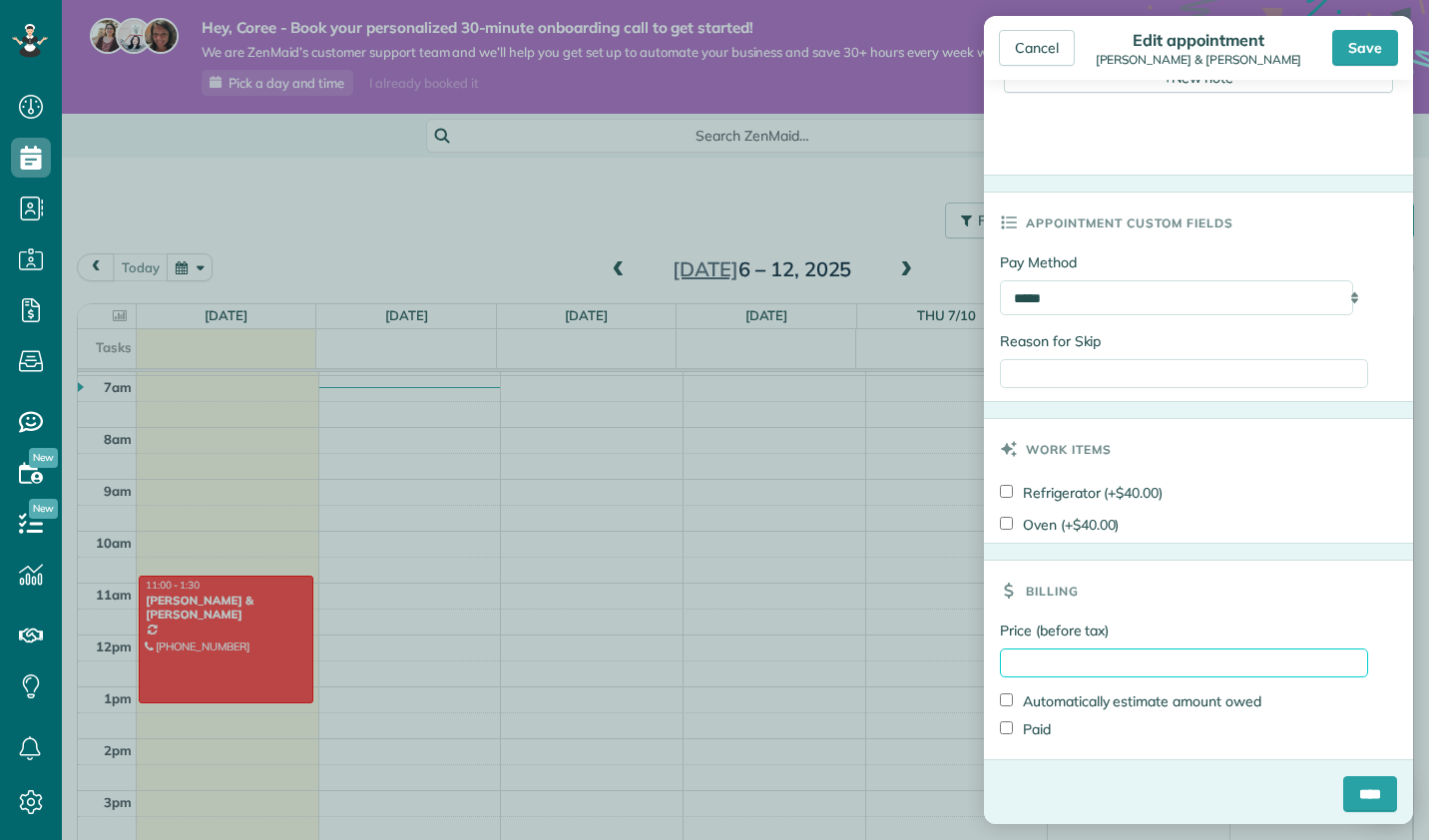 click on "Price (before tax)" at bounding box center (1184, 662) 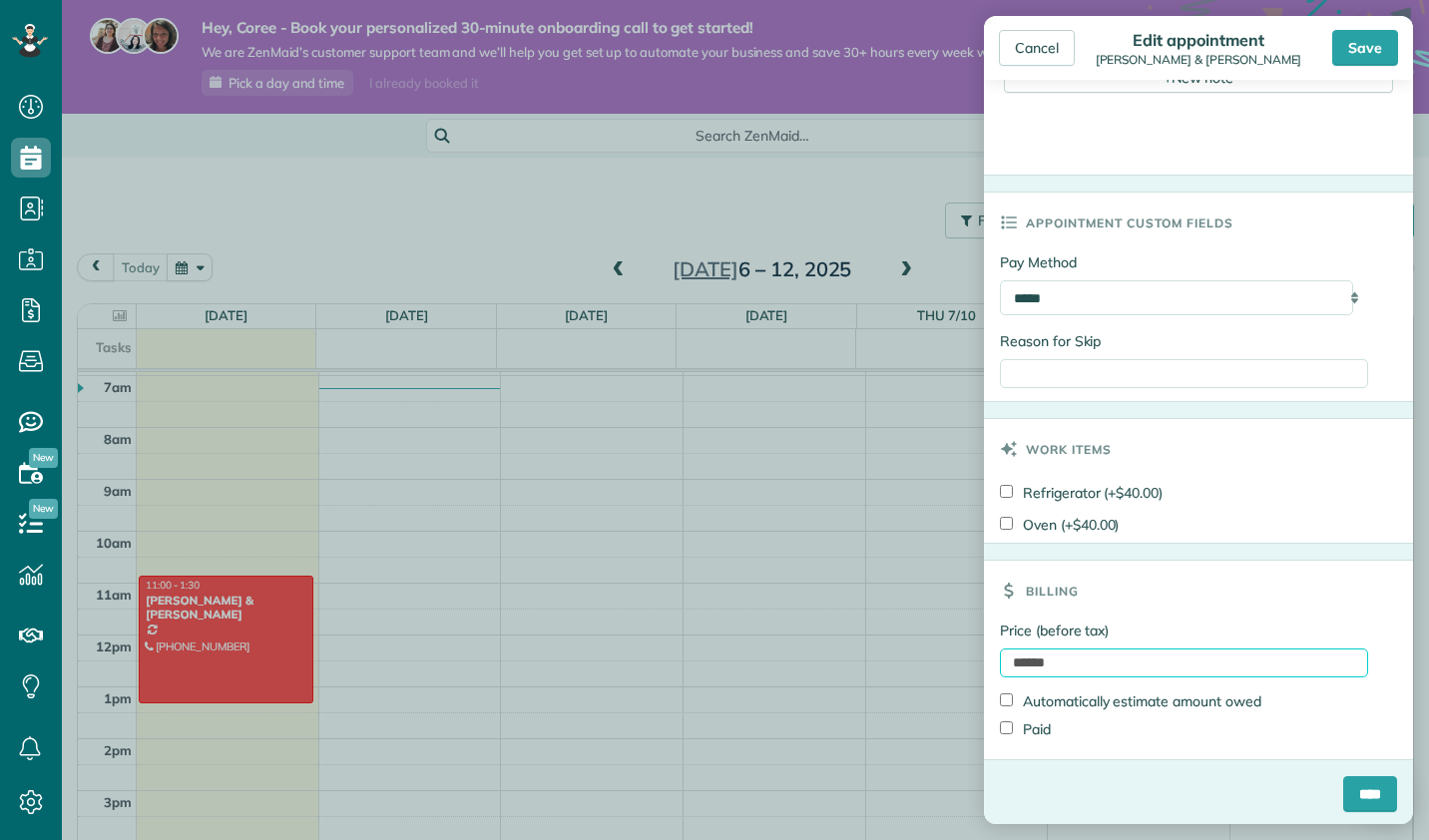 type on "******" 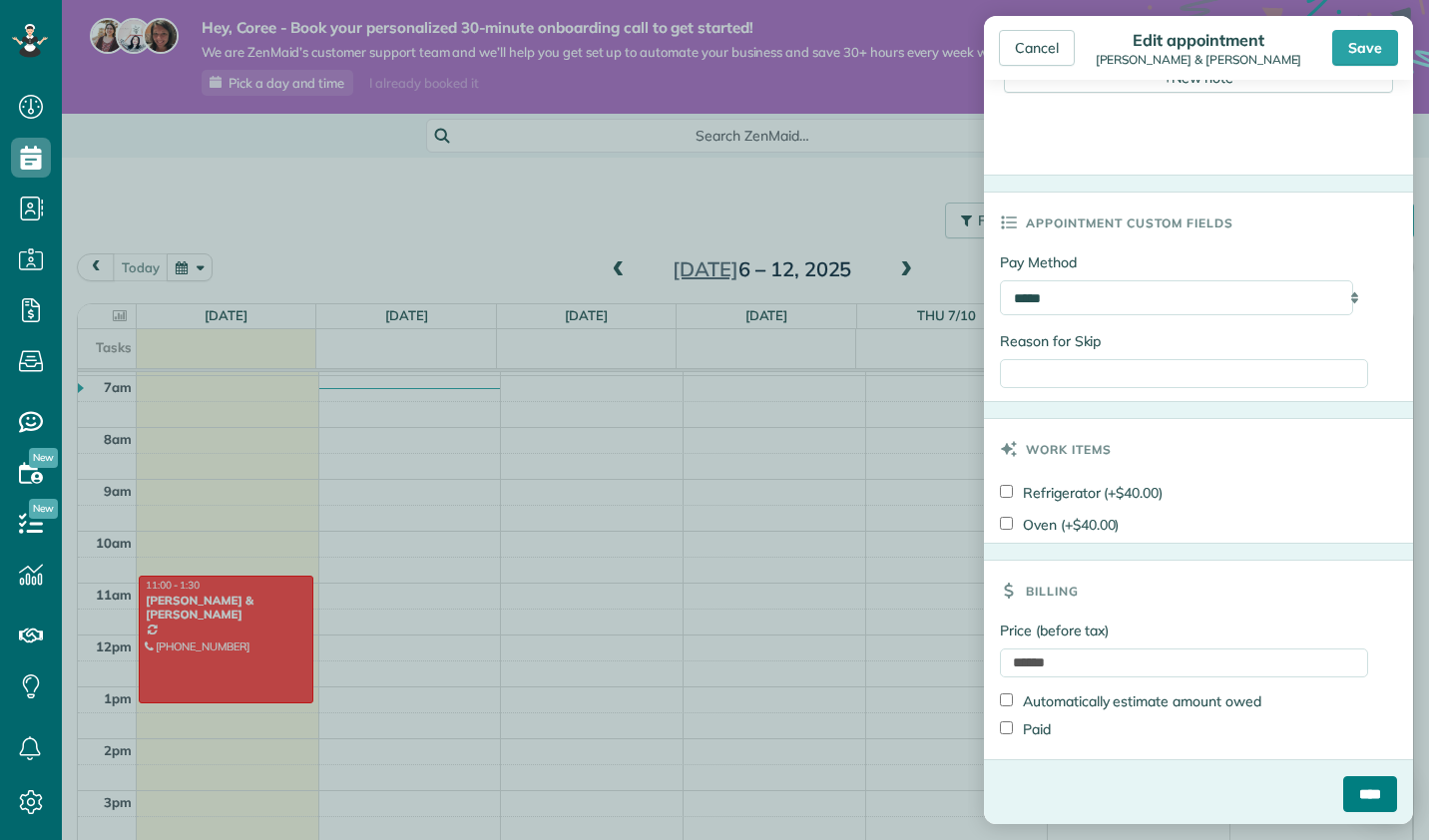click on "****" at bounding box center [1370, 794] 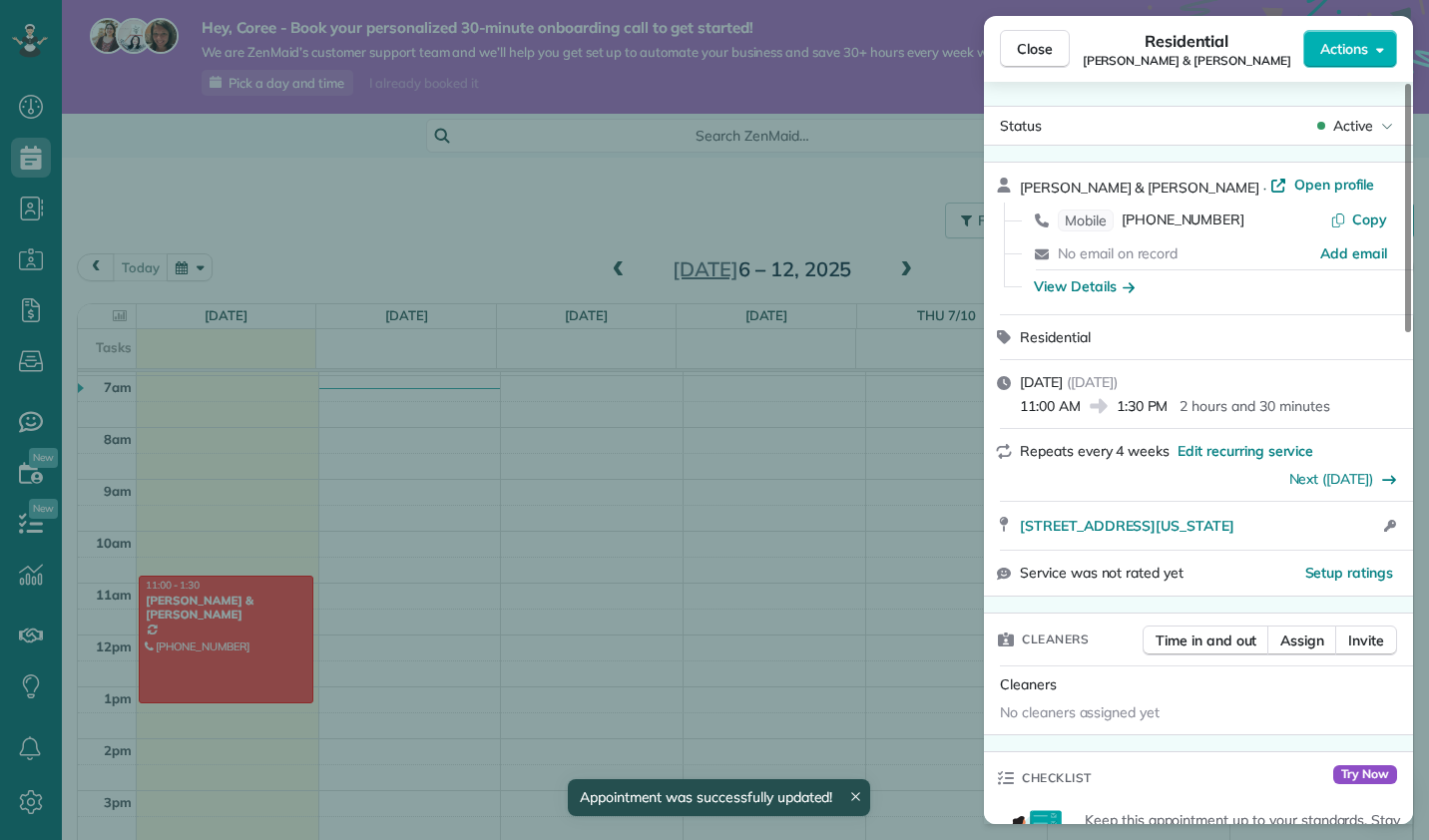 click on "Close" at bounding box center (1035, 49) 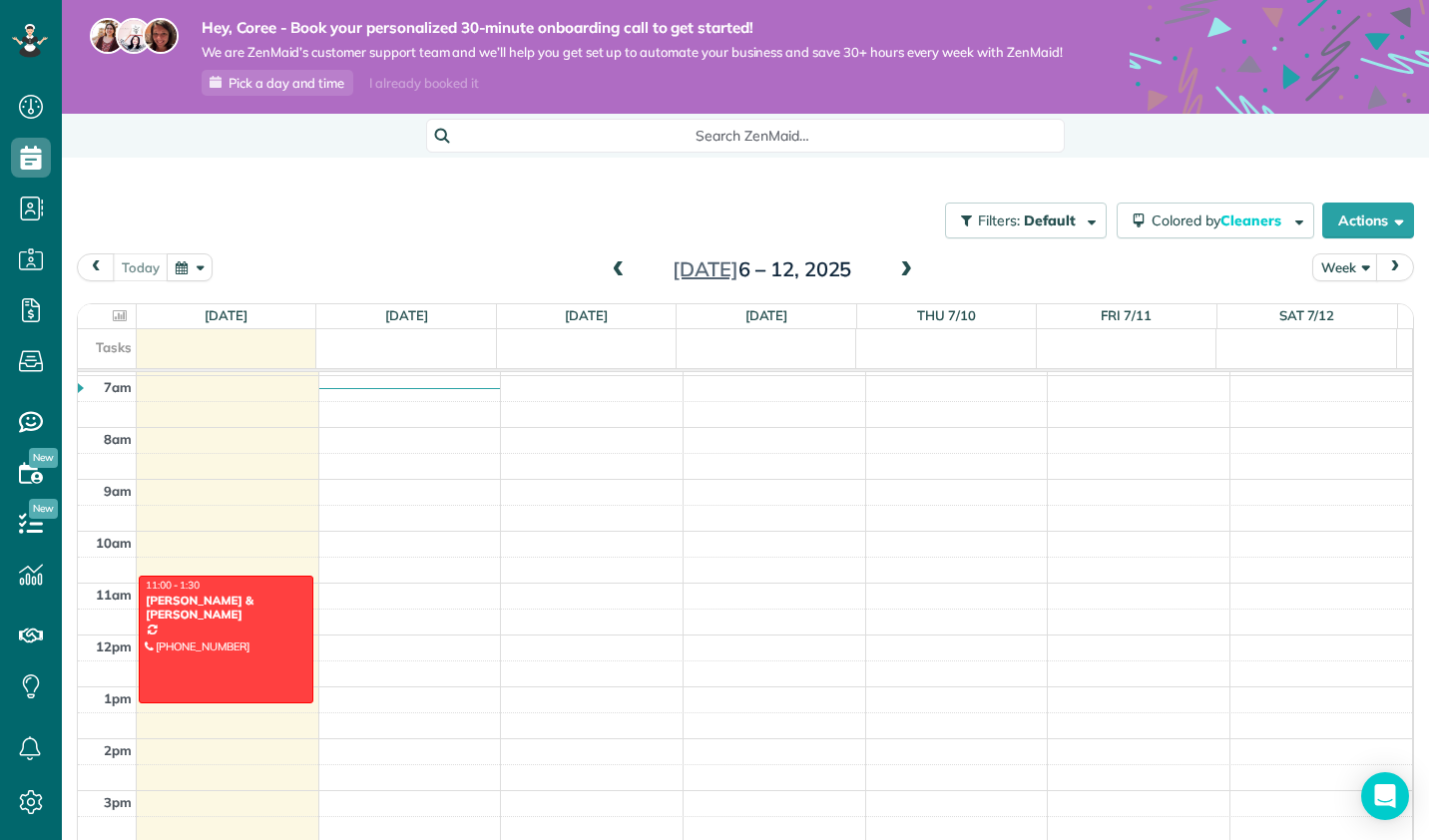 click at bounding box center (226, 639) 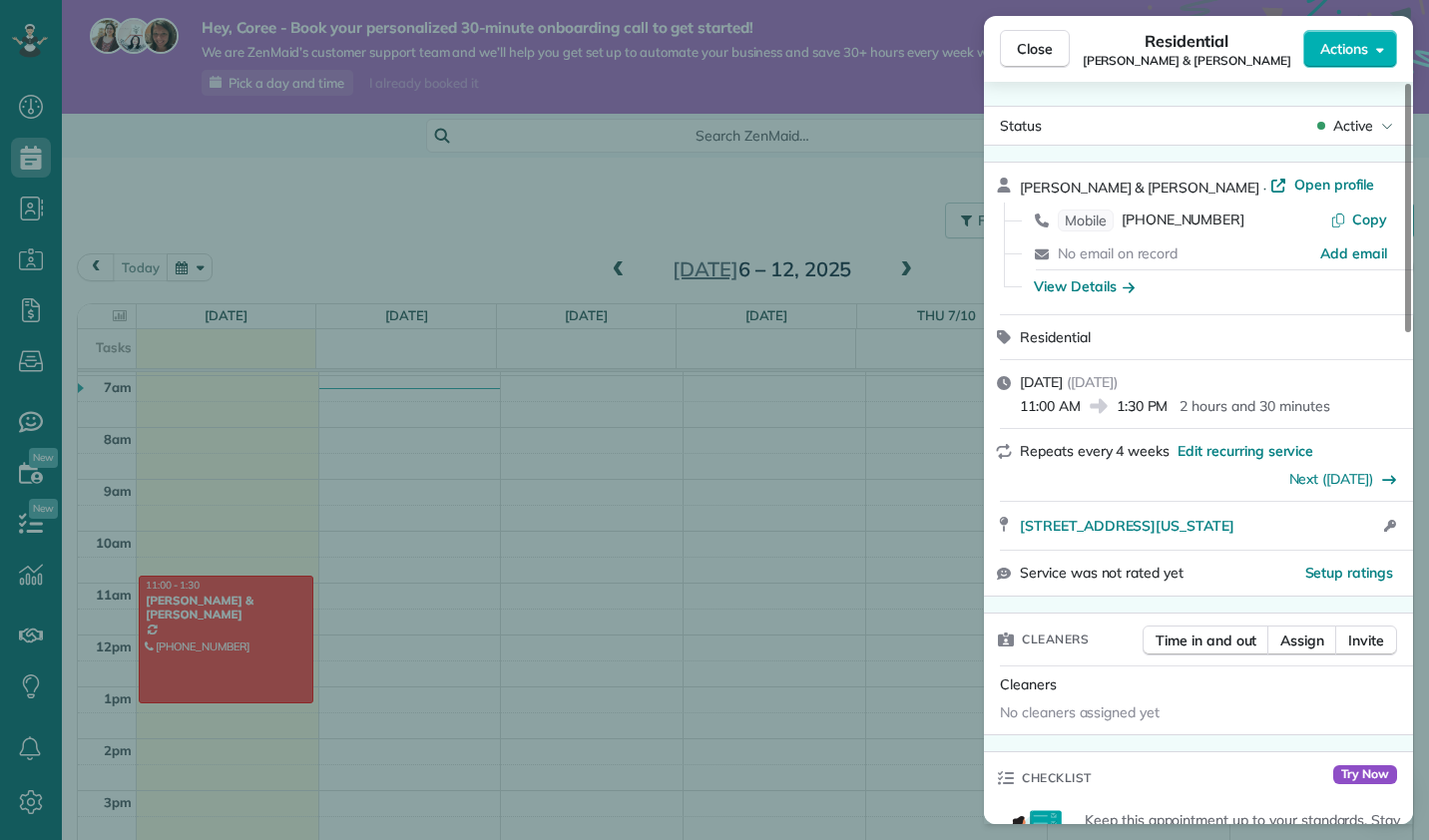 click on "1:30 PM" at bounding box center (1143, 406) 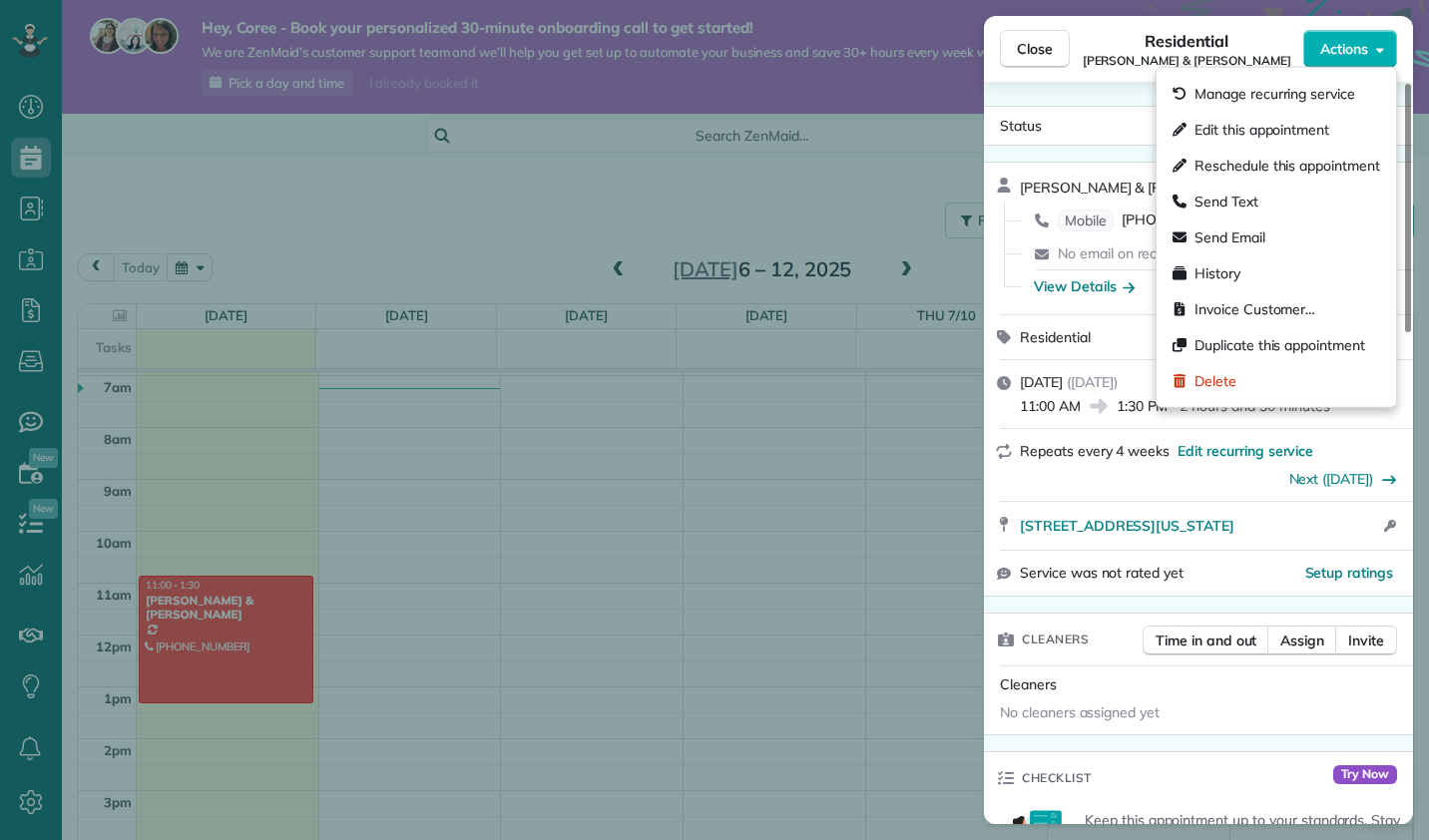 click on "Actions" at bounding box center [1344, 49] 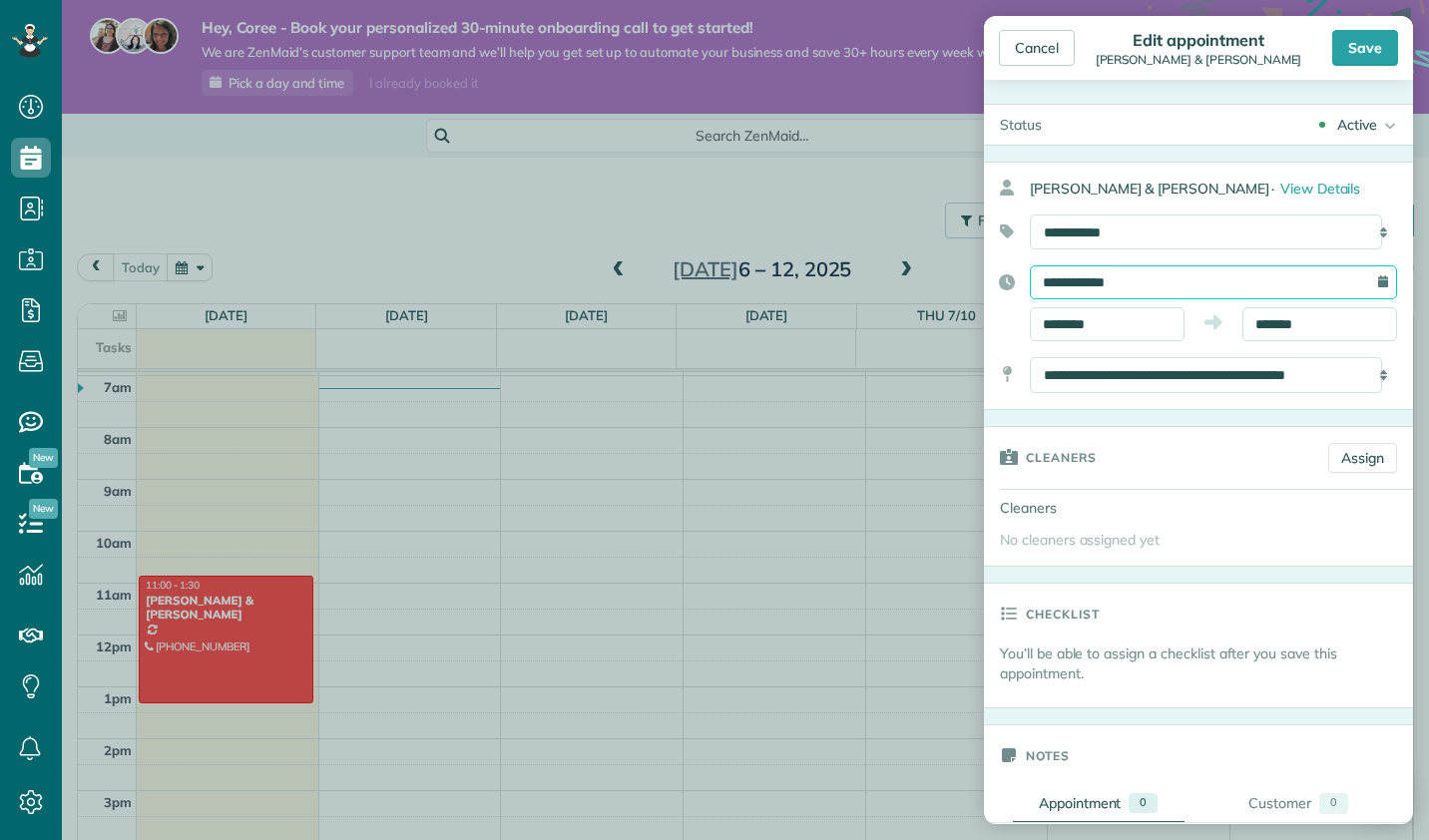click on "**********" at bounding box center (1213, 282) 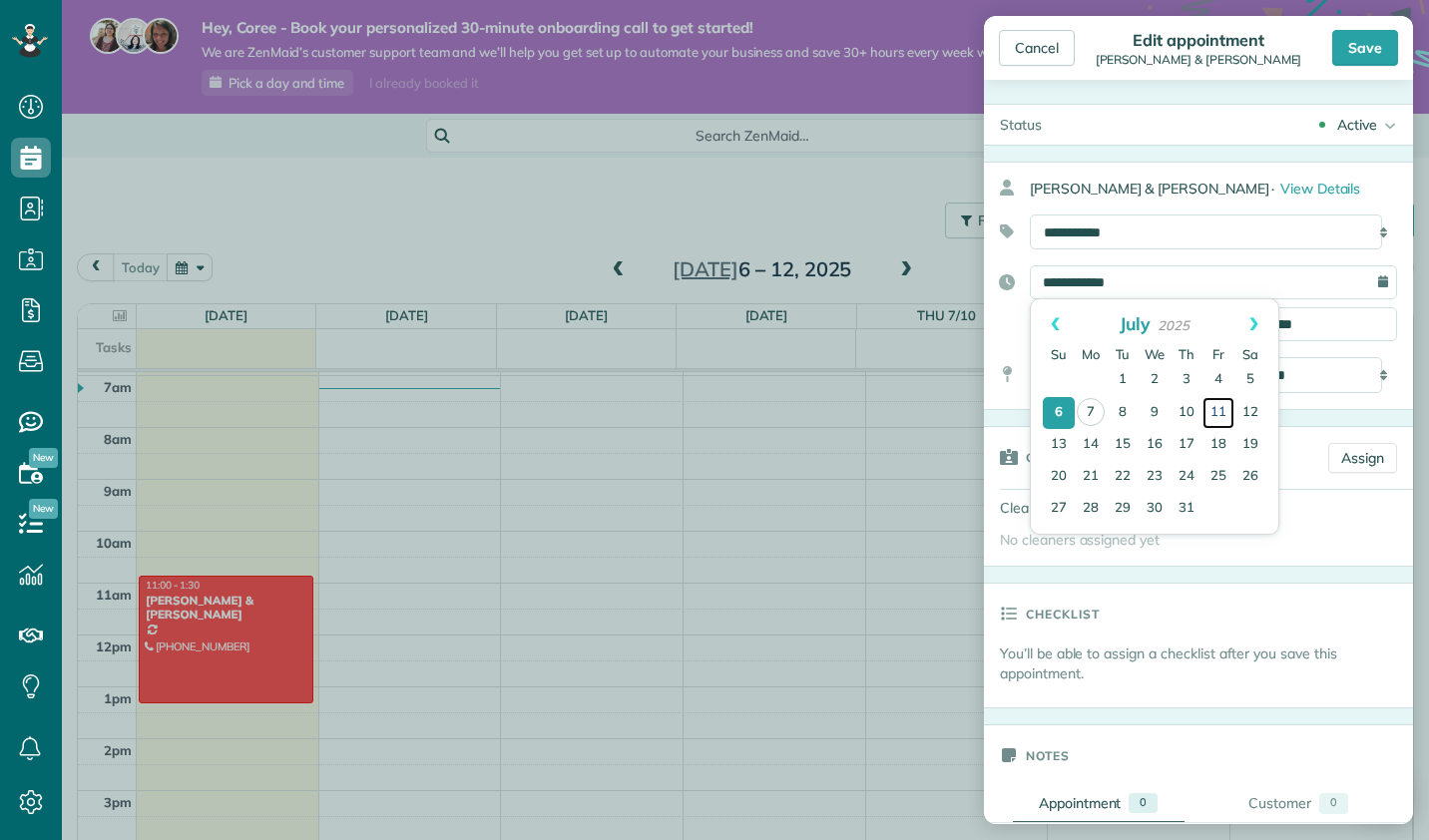 click on "11" at bounding box center (1218, 413) 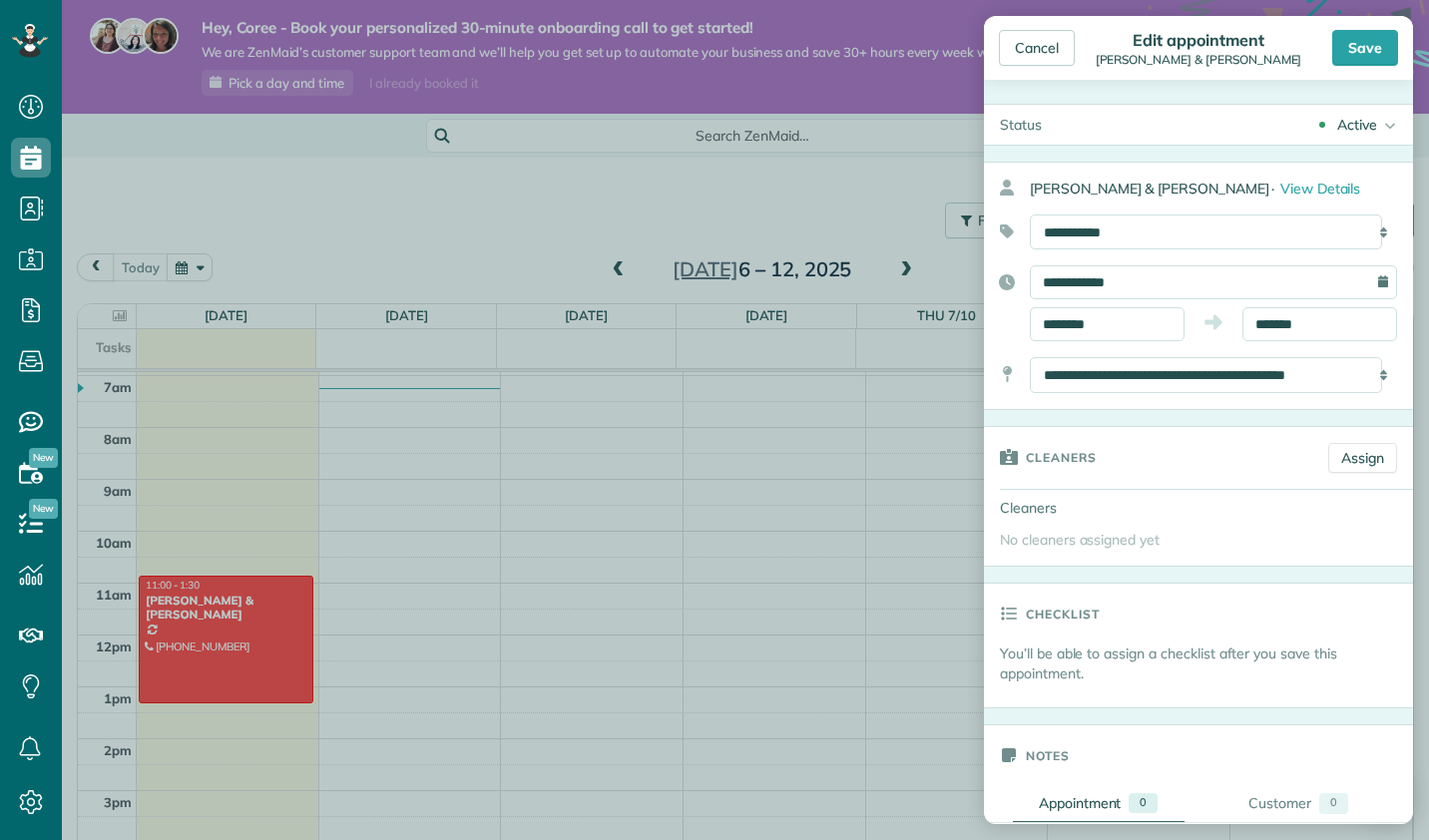 click on "Save" at bounding box center (1365, 48) 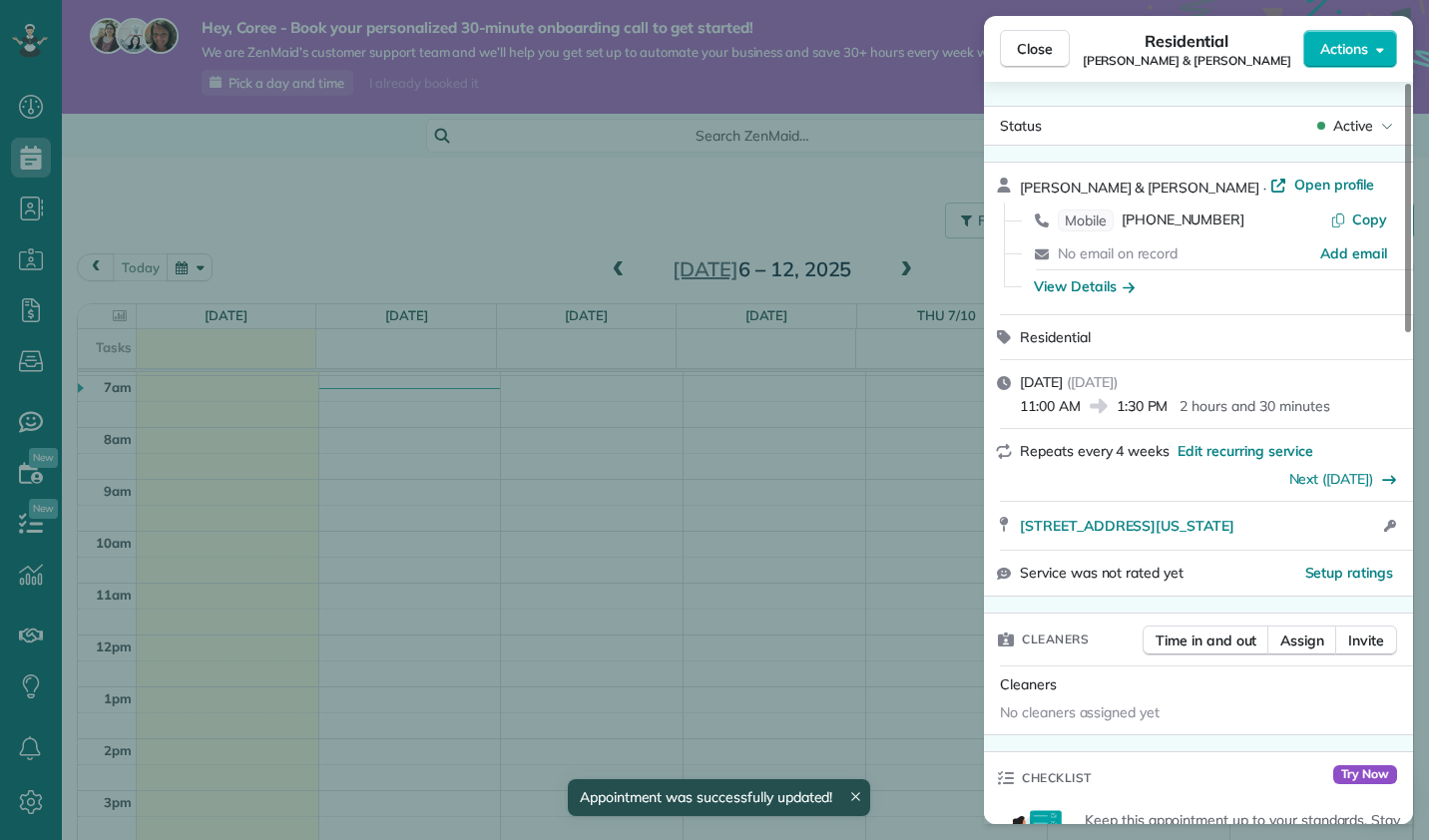click on "Close" at bounding box center (1035, 49) 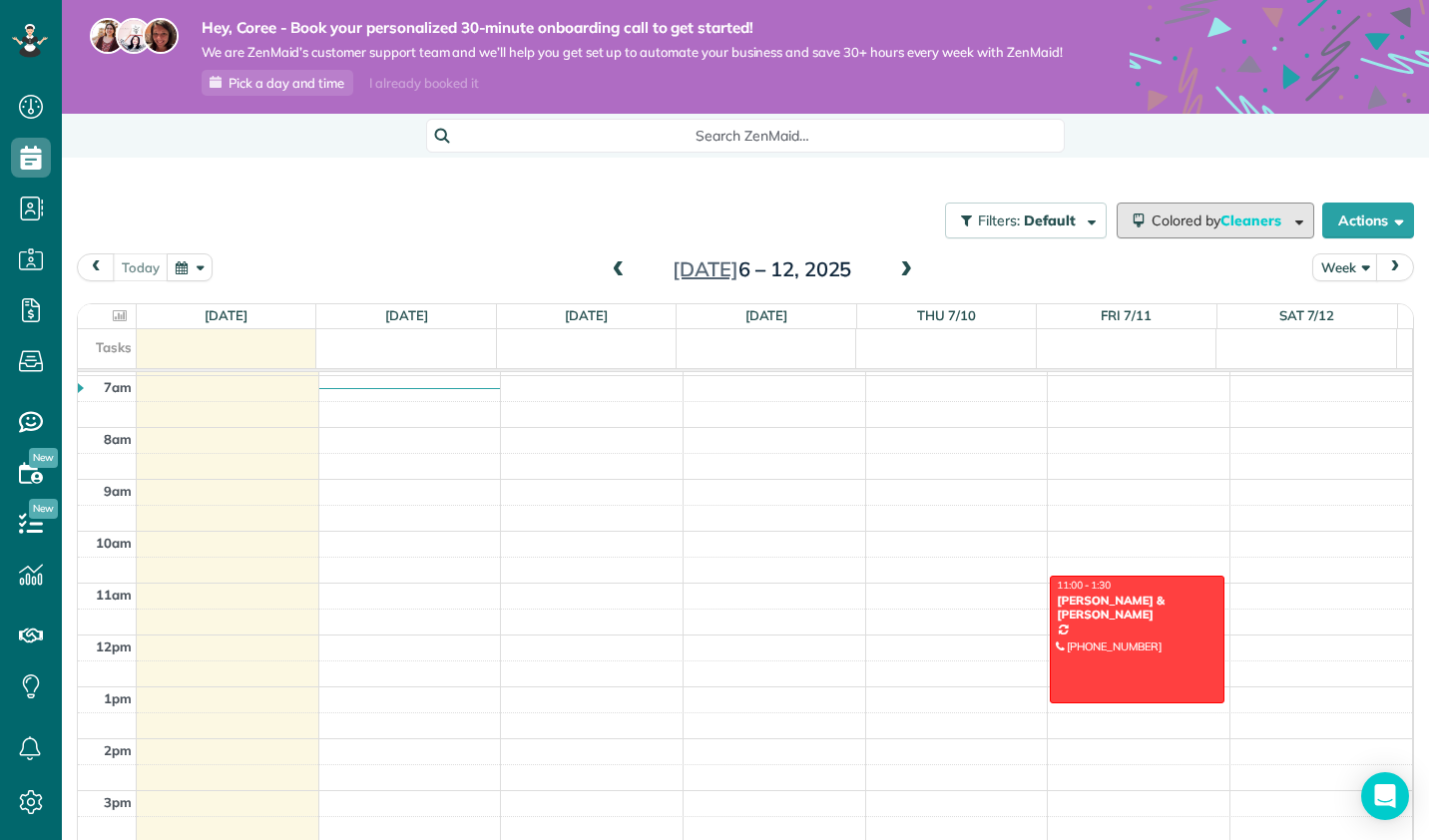 click at bounding box center [1295, 219] 